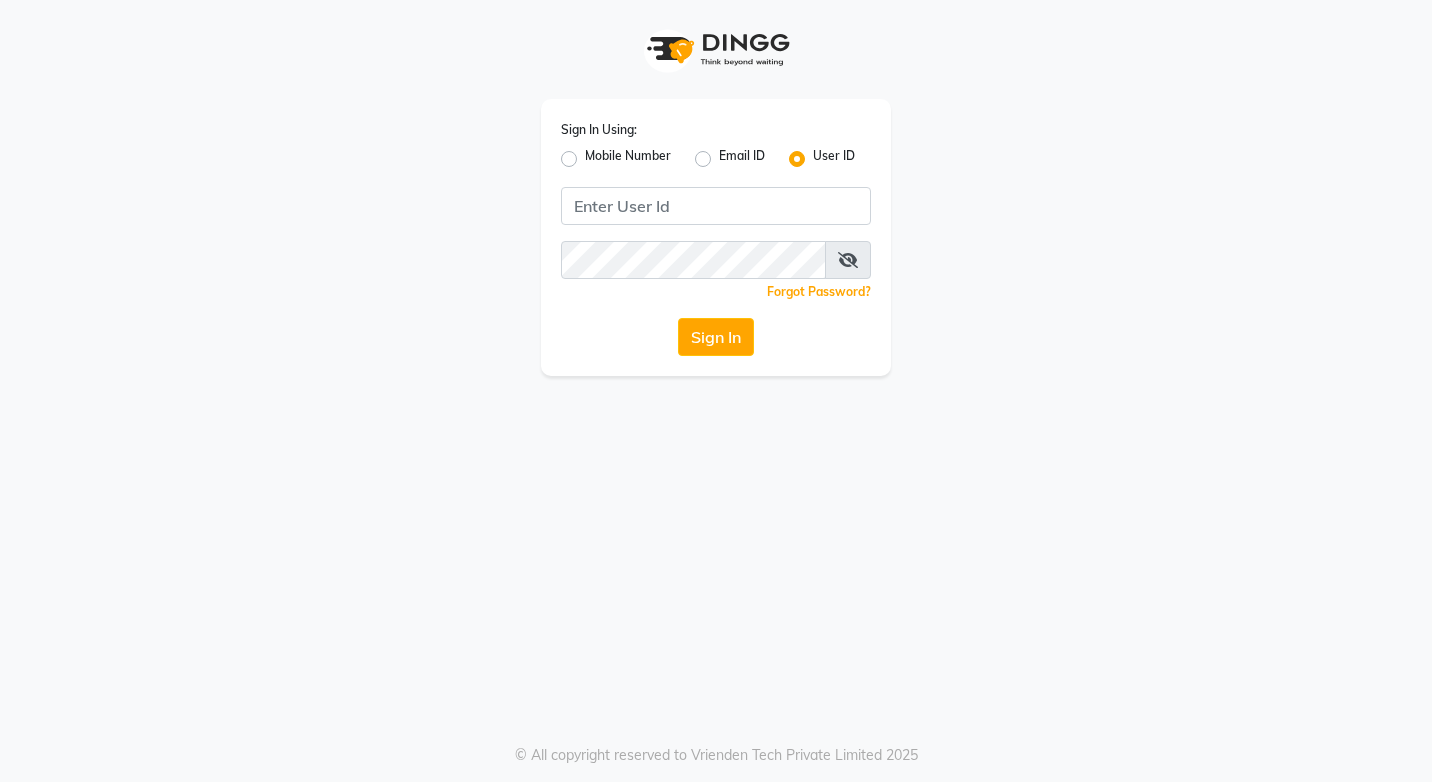 scroll, scrollTop: 0, scrollLeft: 0, axis: both 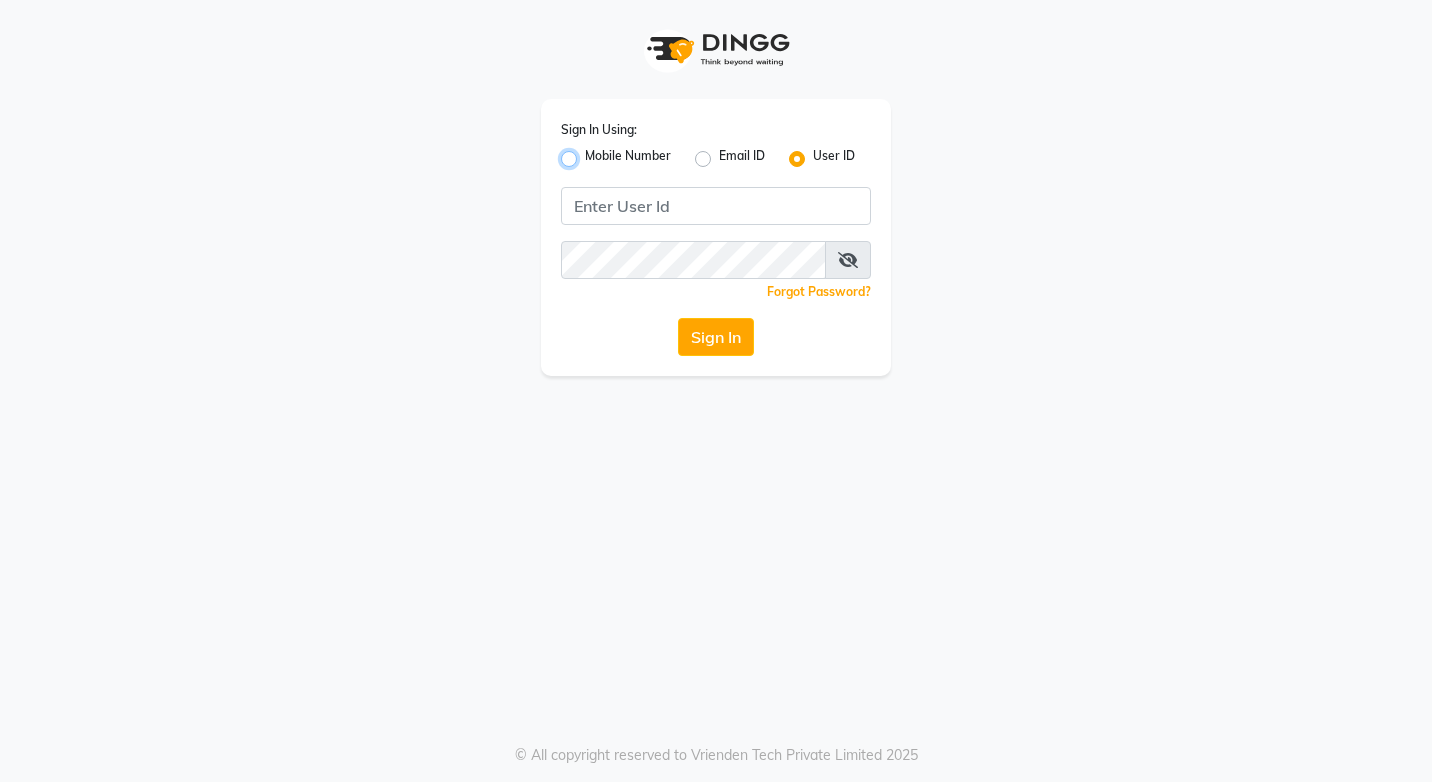 click on "Mobile Number" at bounding box center [591, 153] 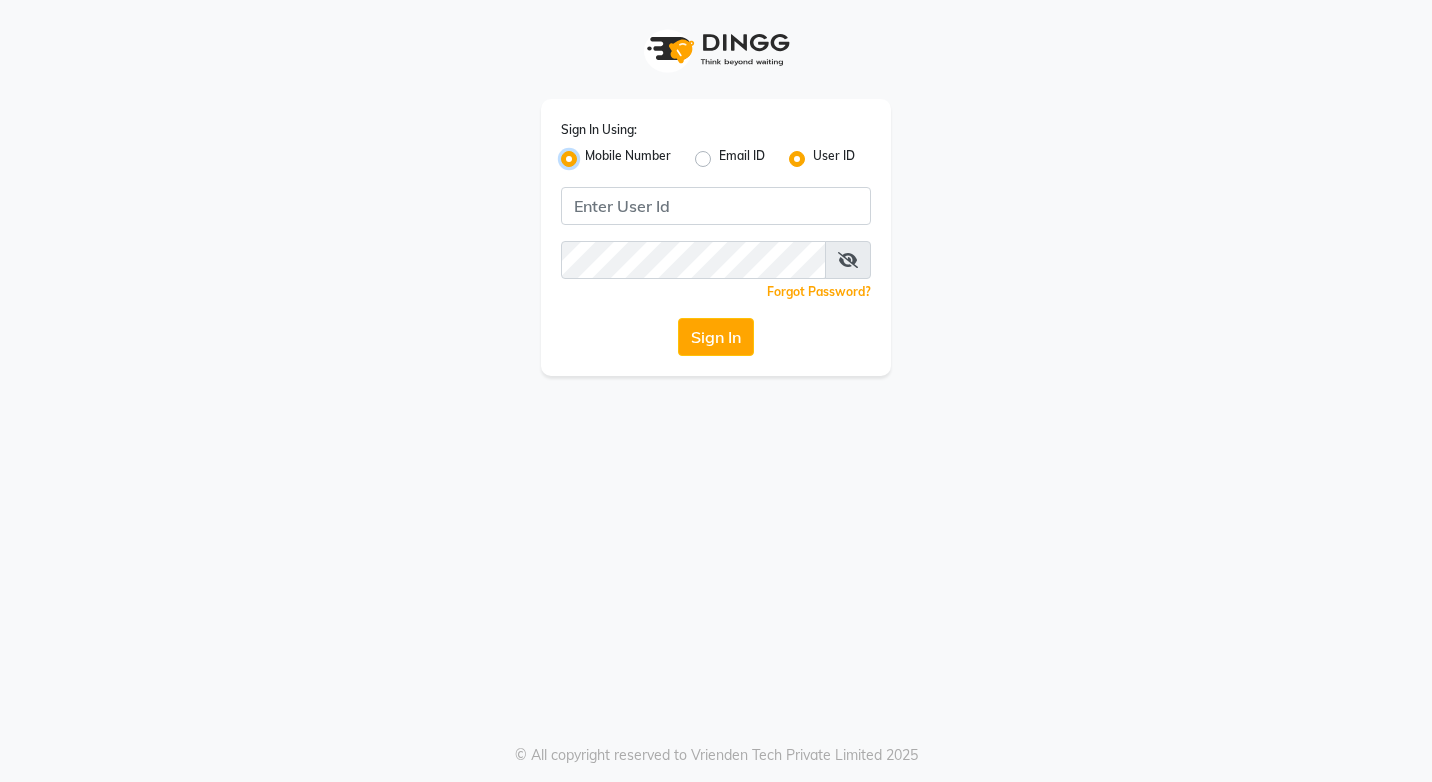radio on "false" 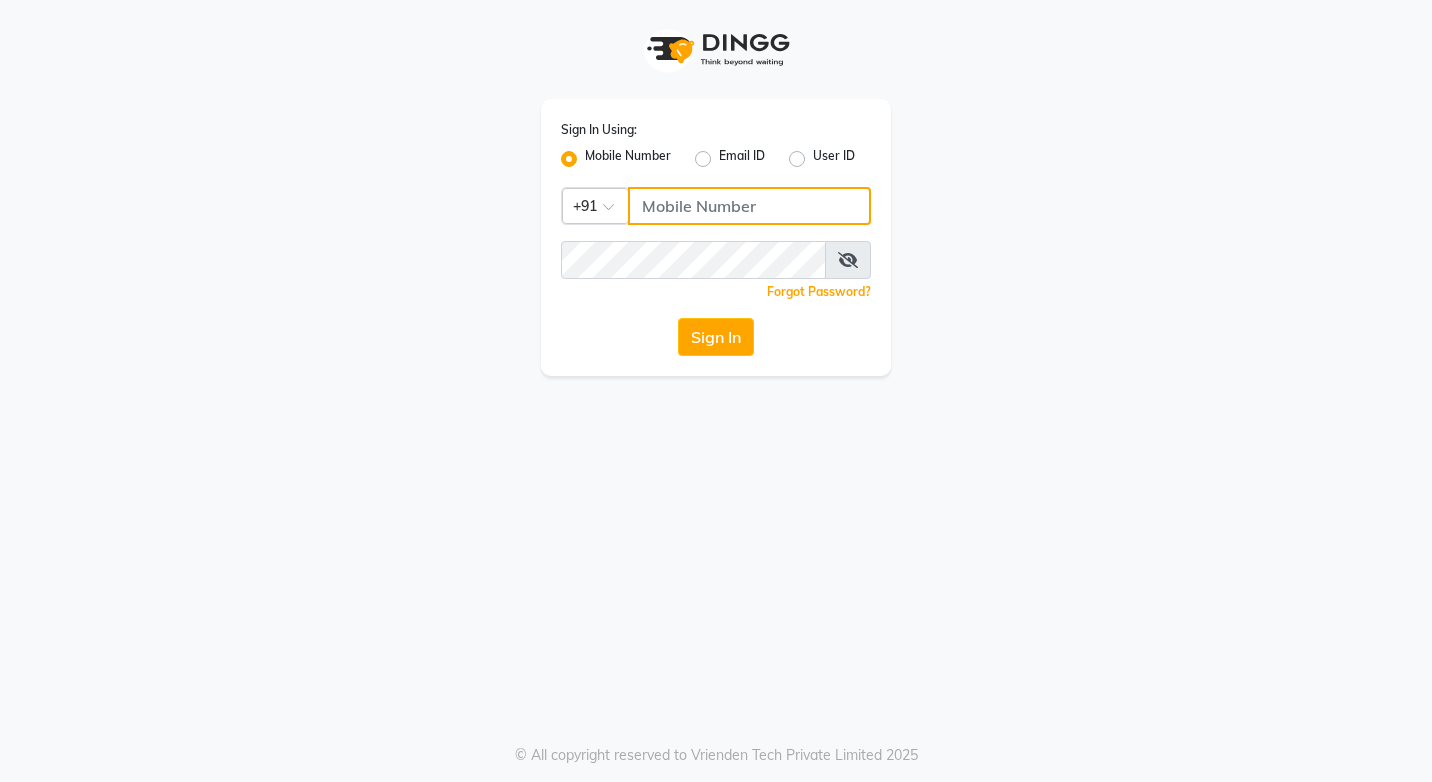 click 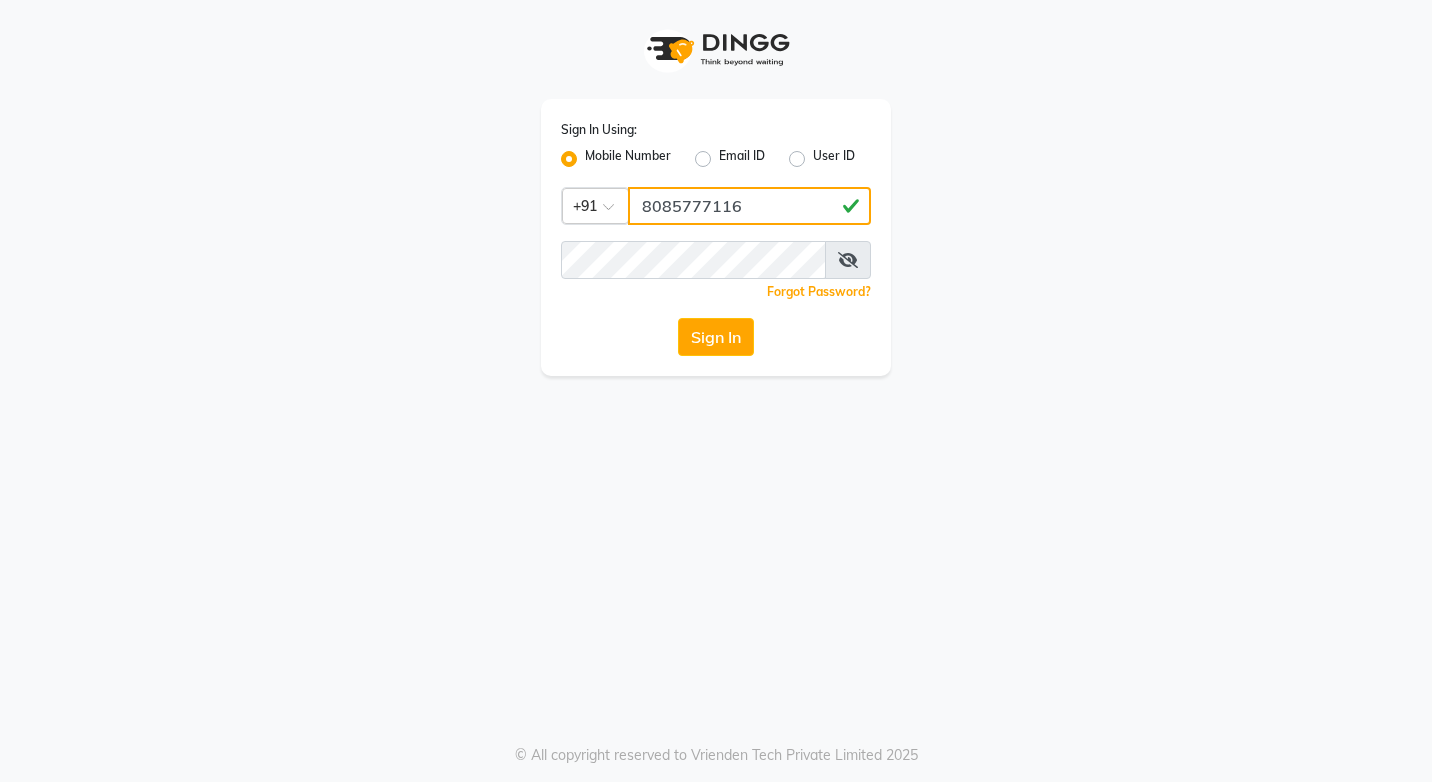 type on "8085777116" 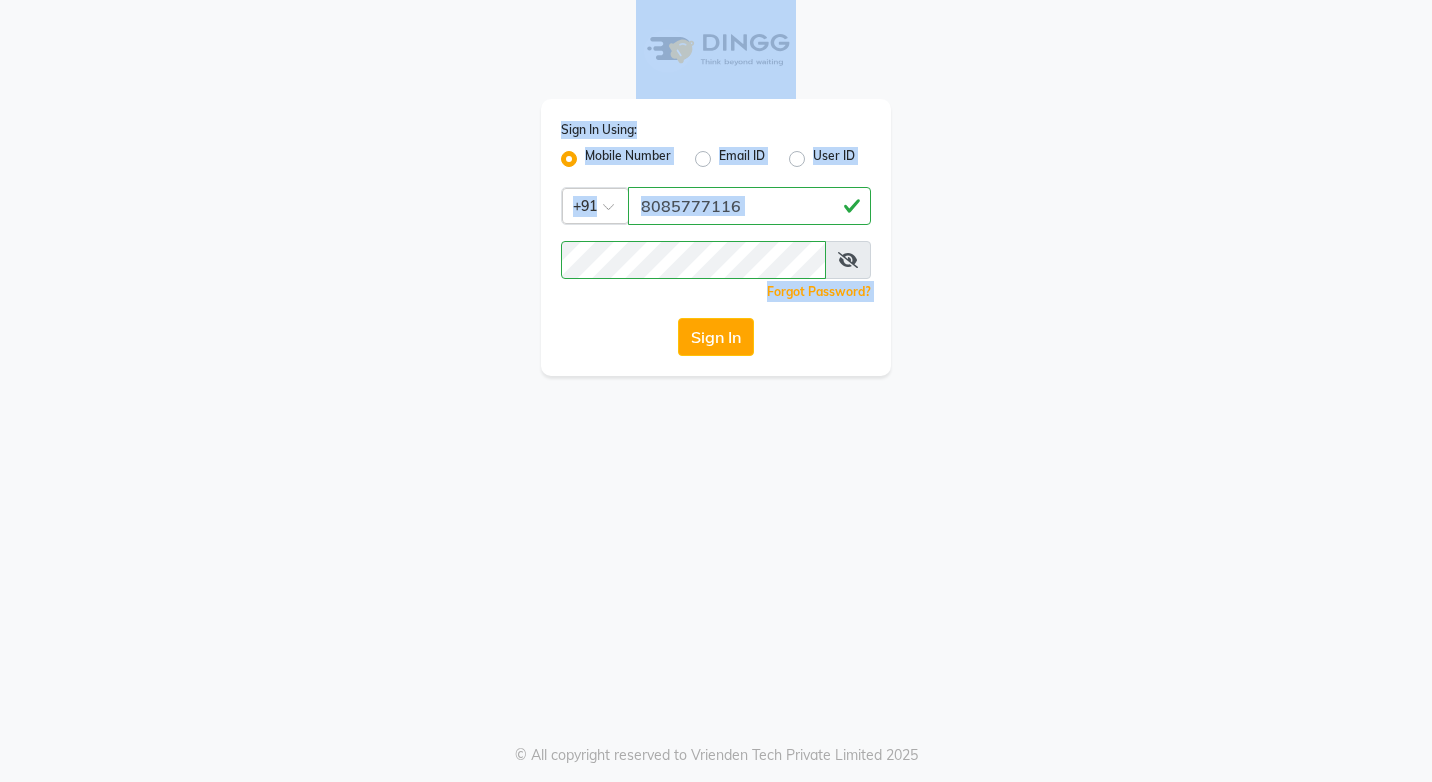 drag, startPoint x: 905, startPoint y: 375, endPoint x: 15, endPoint y: -74, distance: 996.8455 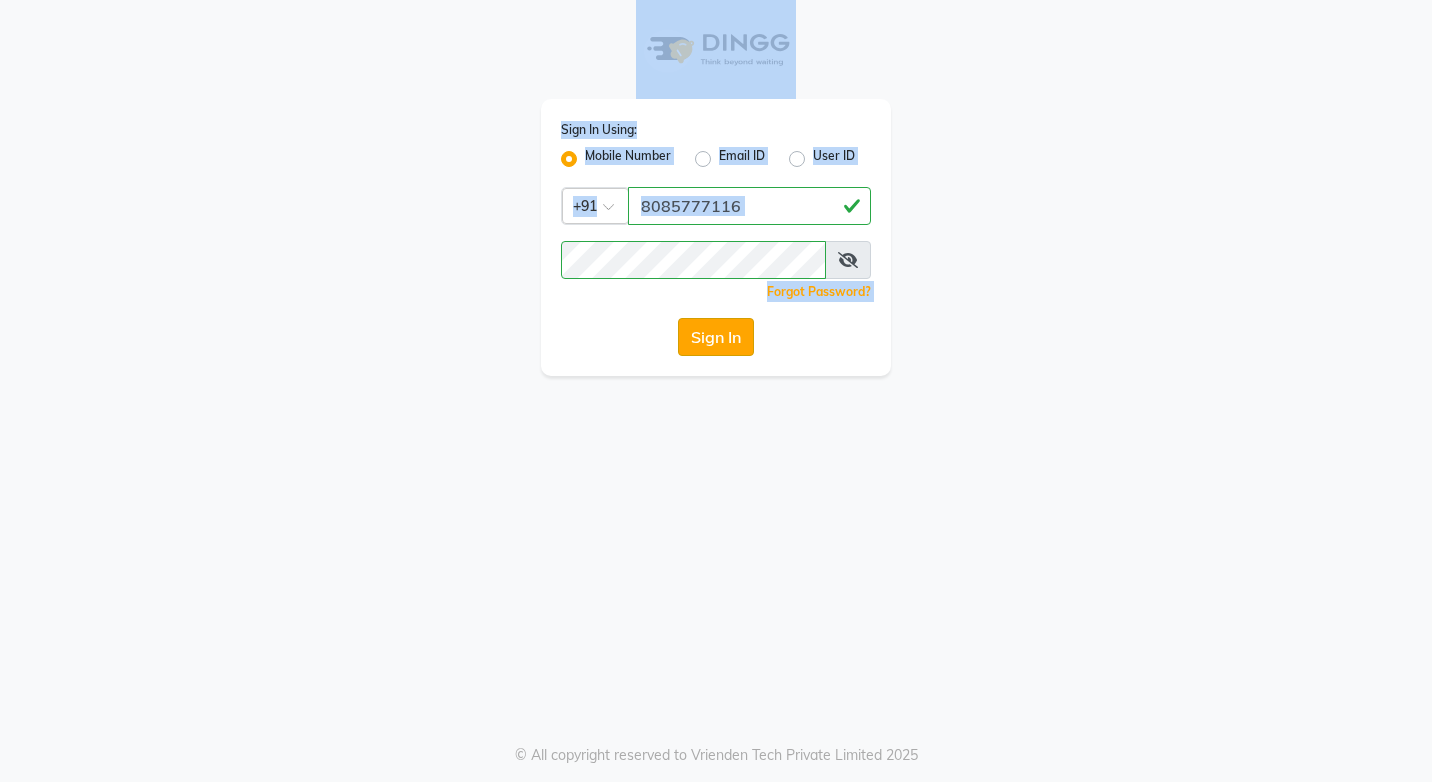 click on "Sign In" 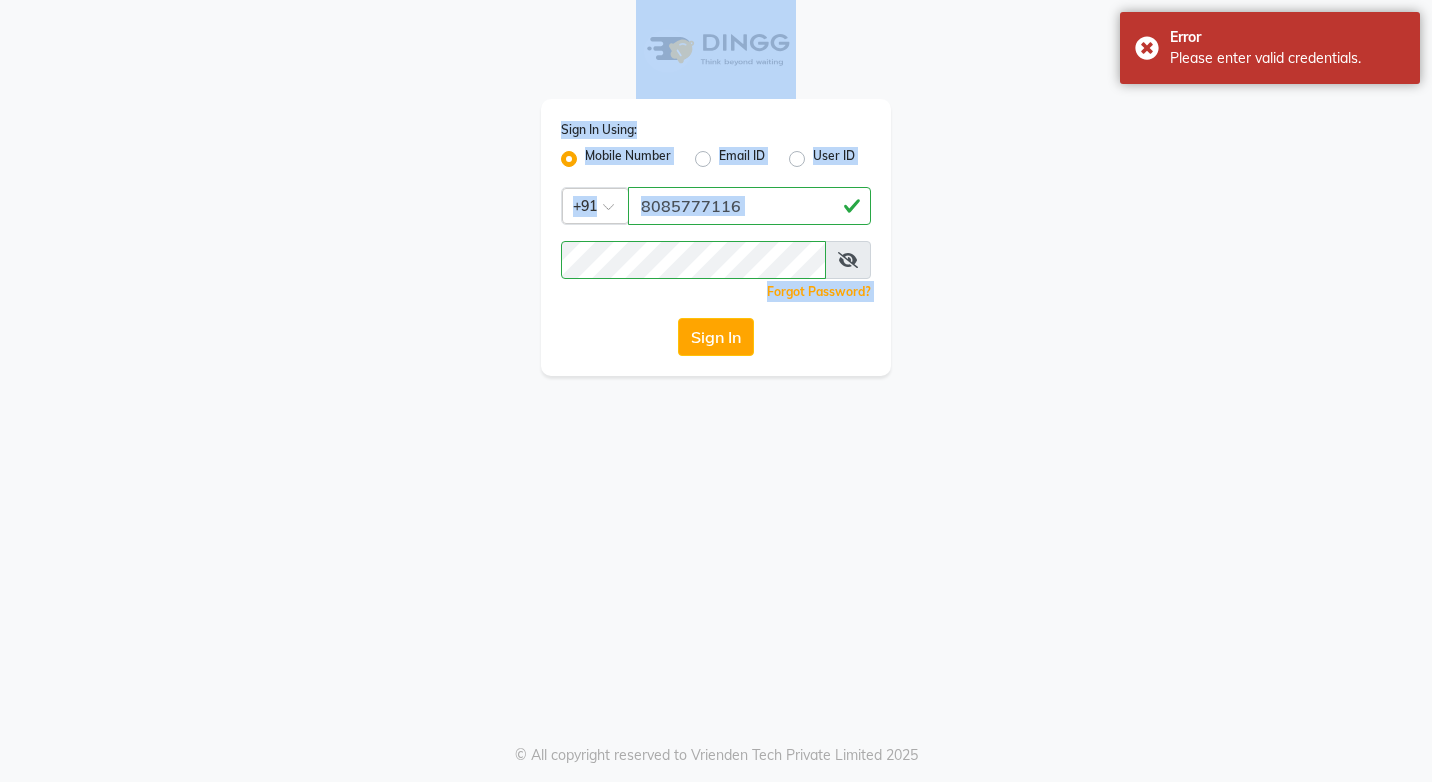 click at bounding box center (848, 260) 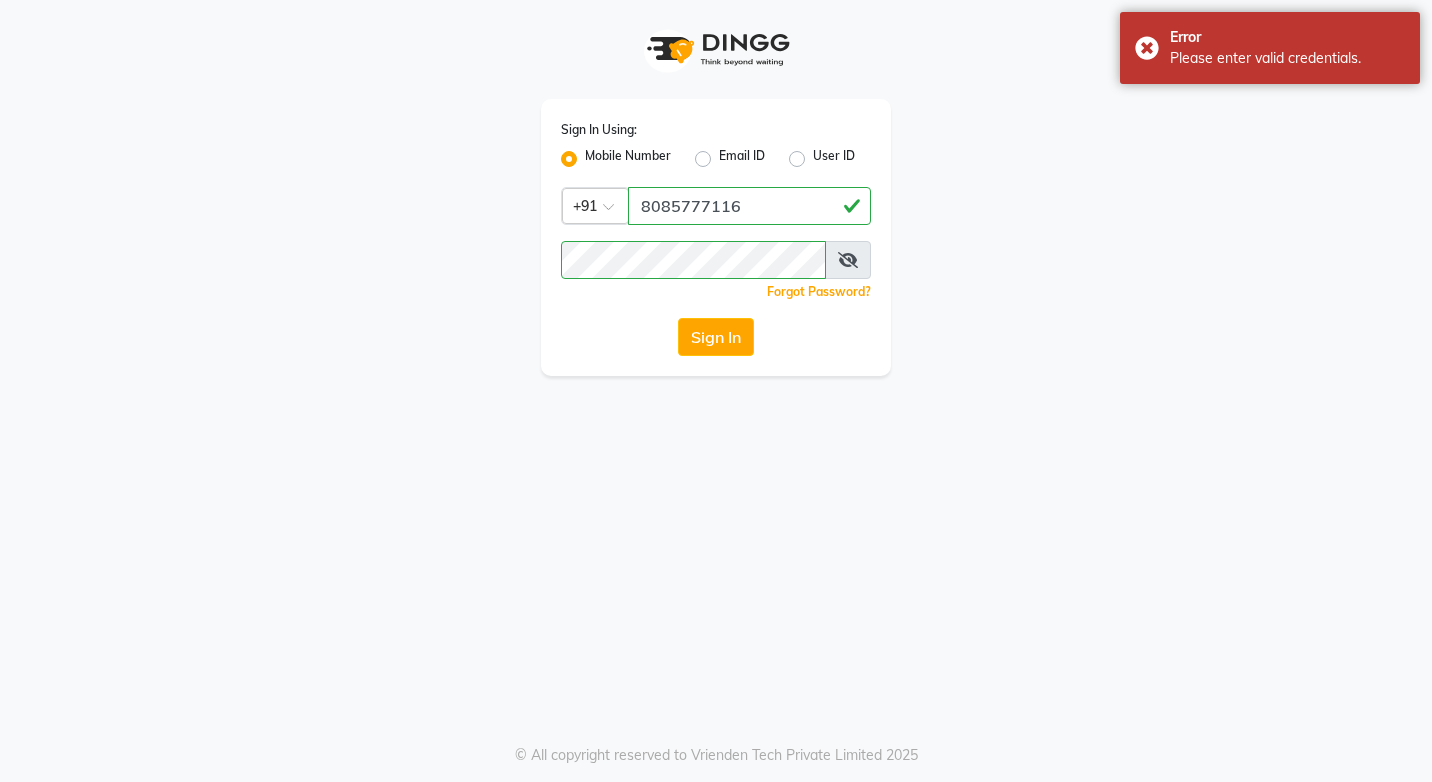 click at bounding box center [848, 260] 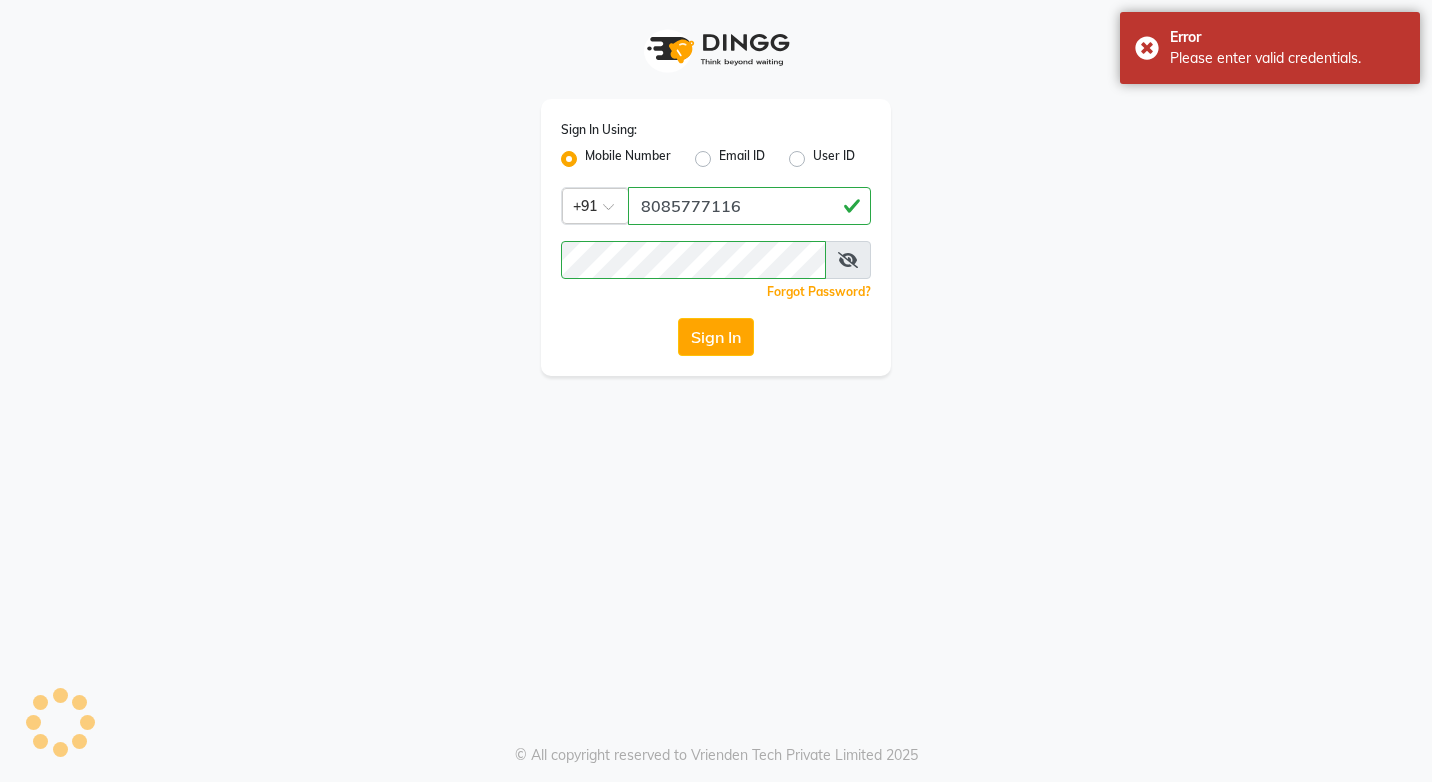 click at bounding box center (848, 260) 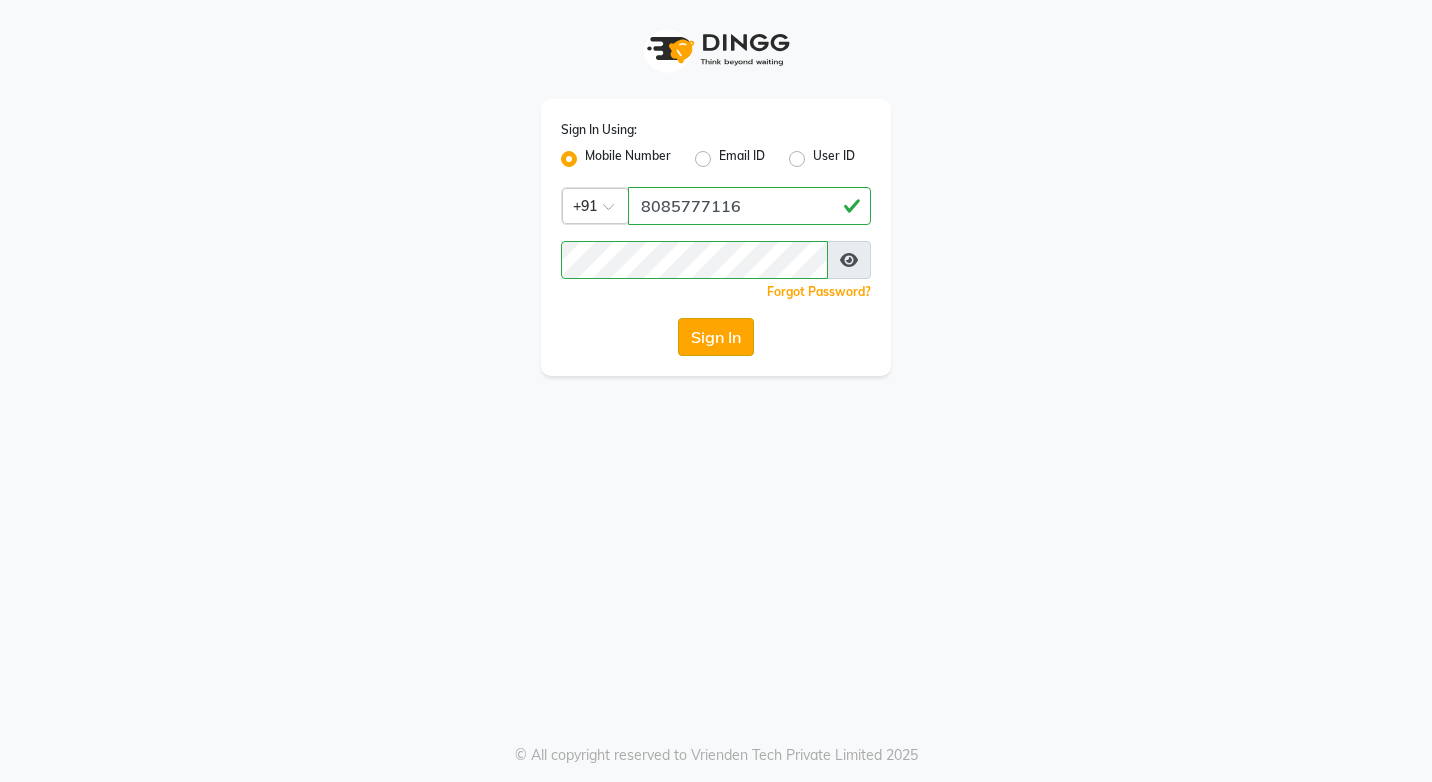 click on "Sign In" 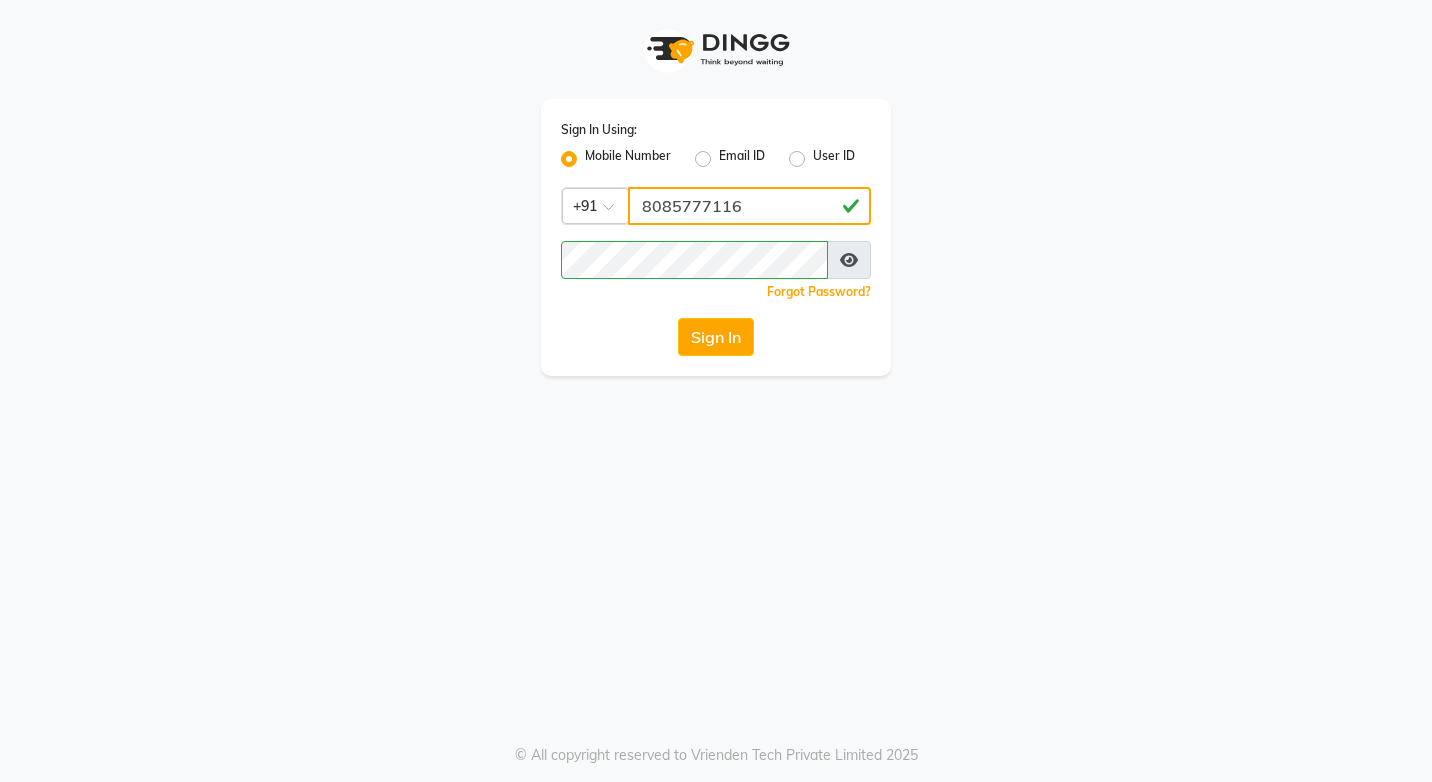 click on "8085777116" 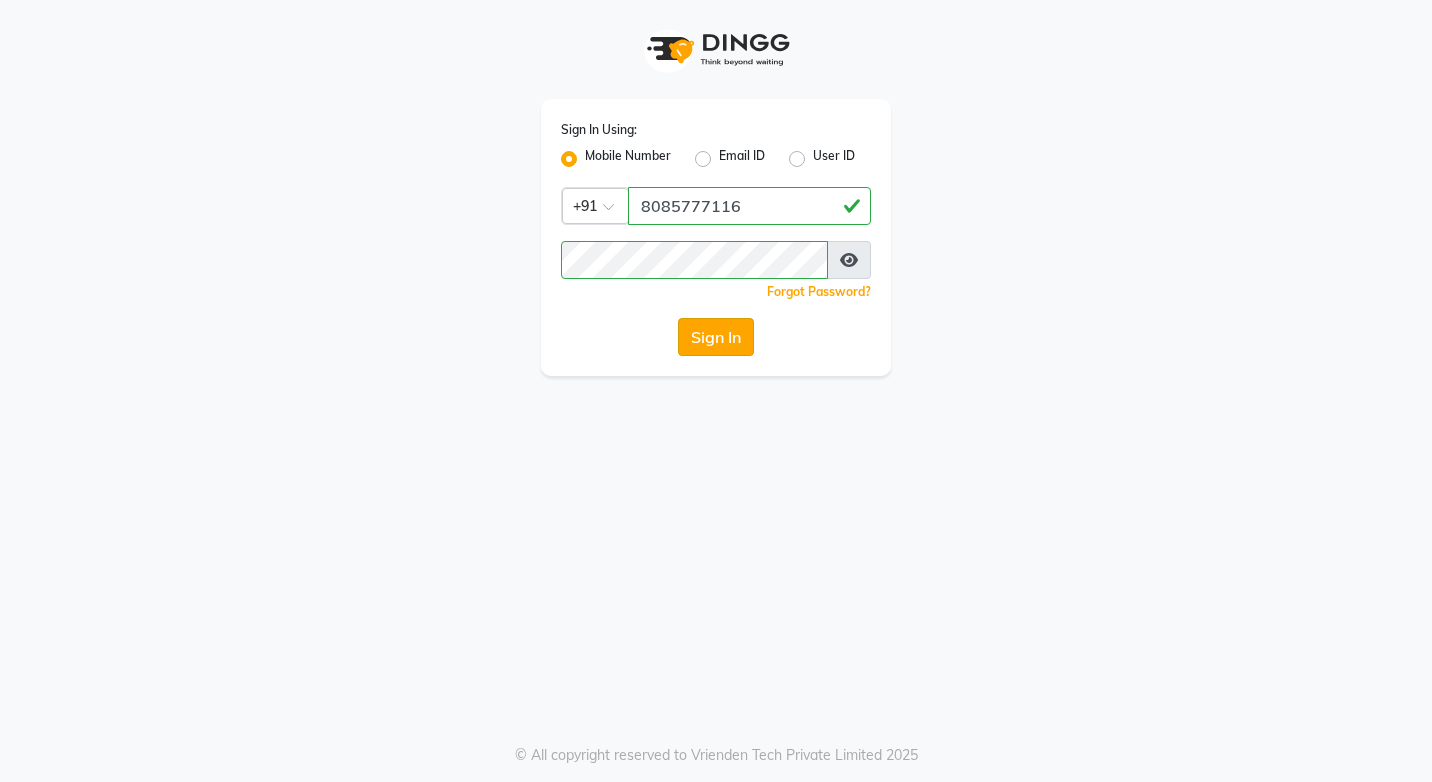 click on "Sign In" 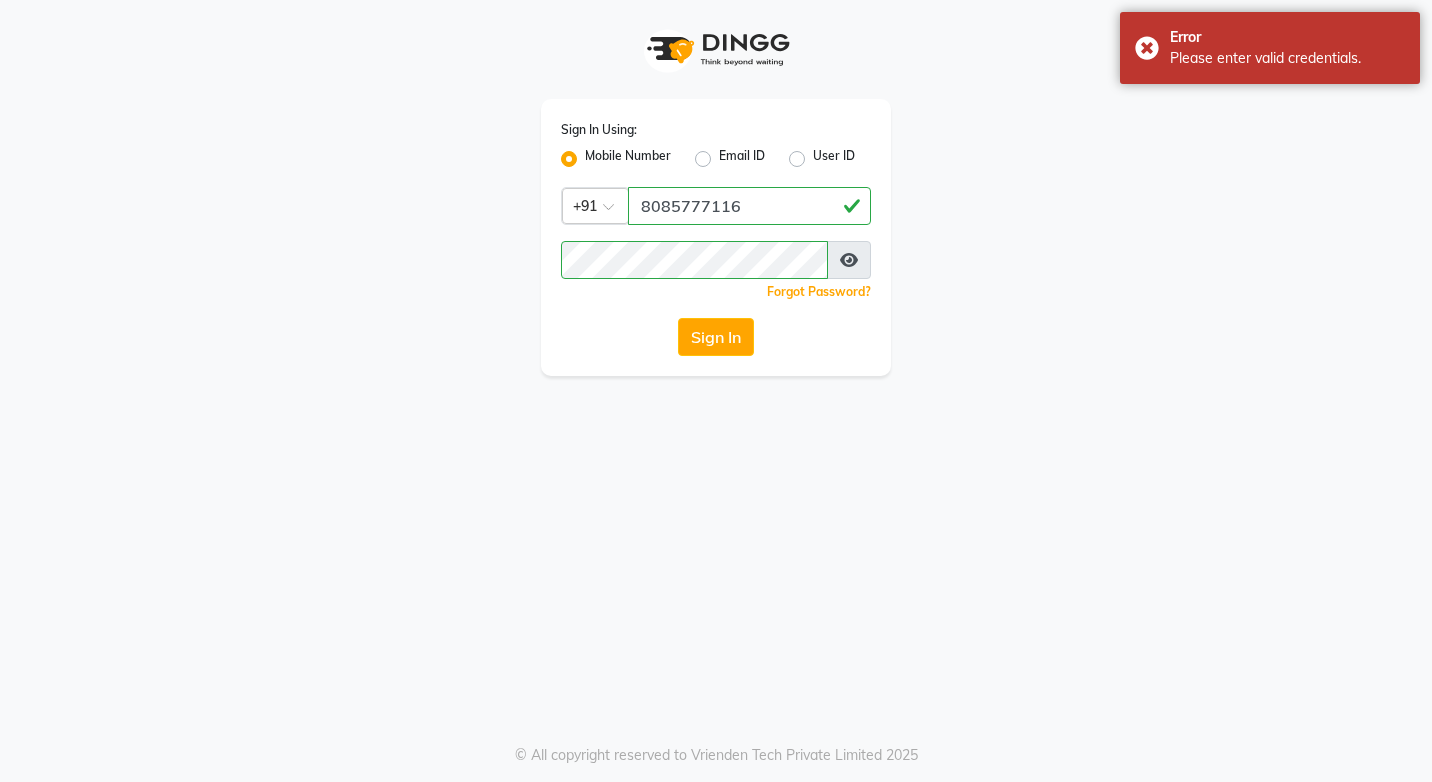 click on "User ID" 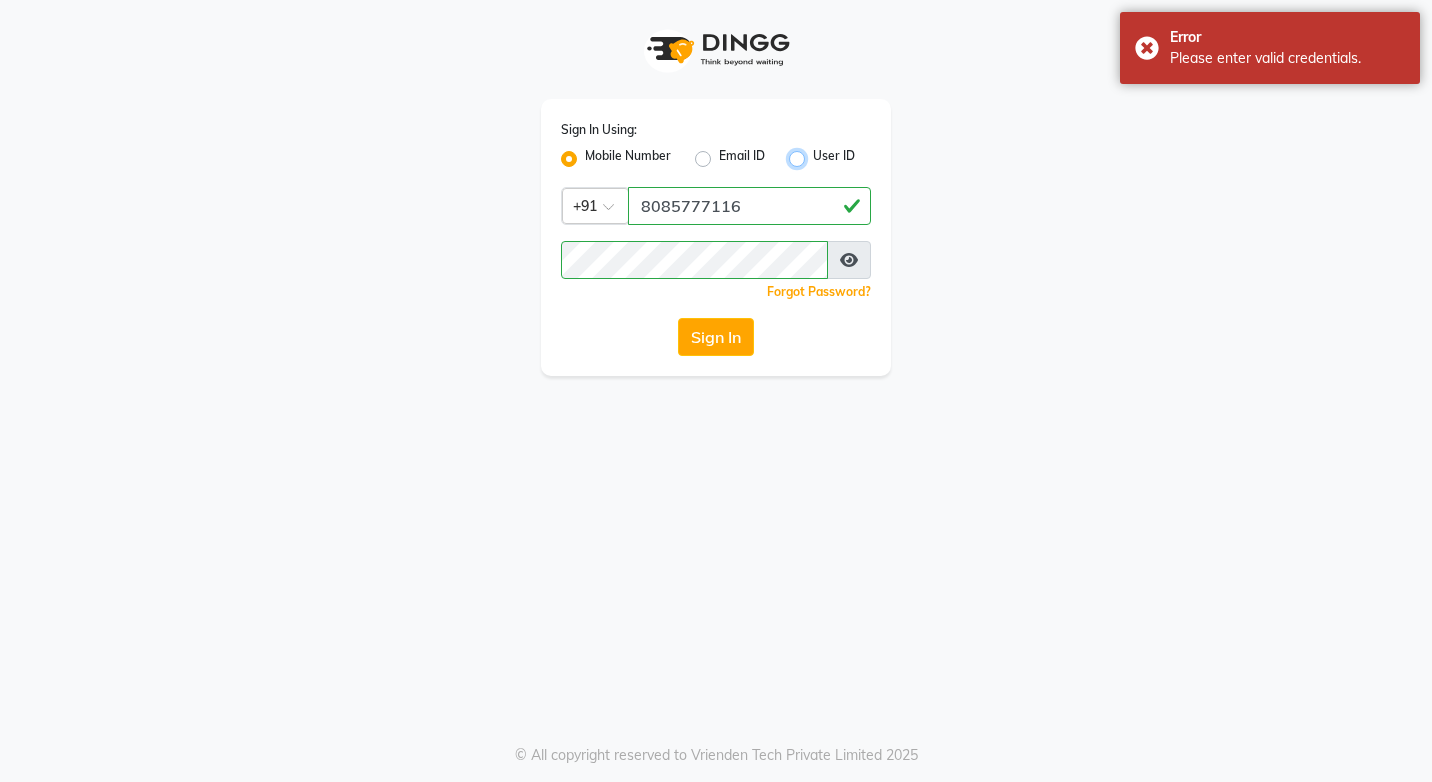click on "User ID" at bounding box center [819, 153] 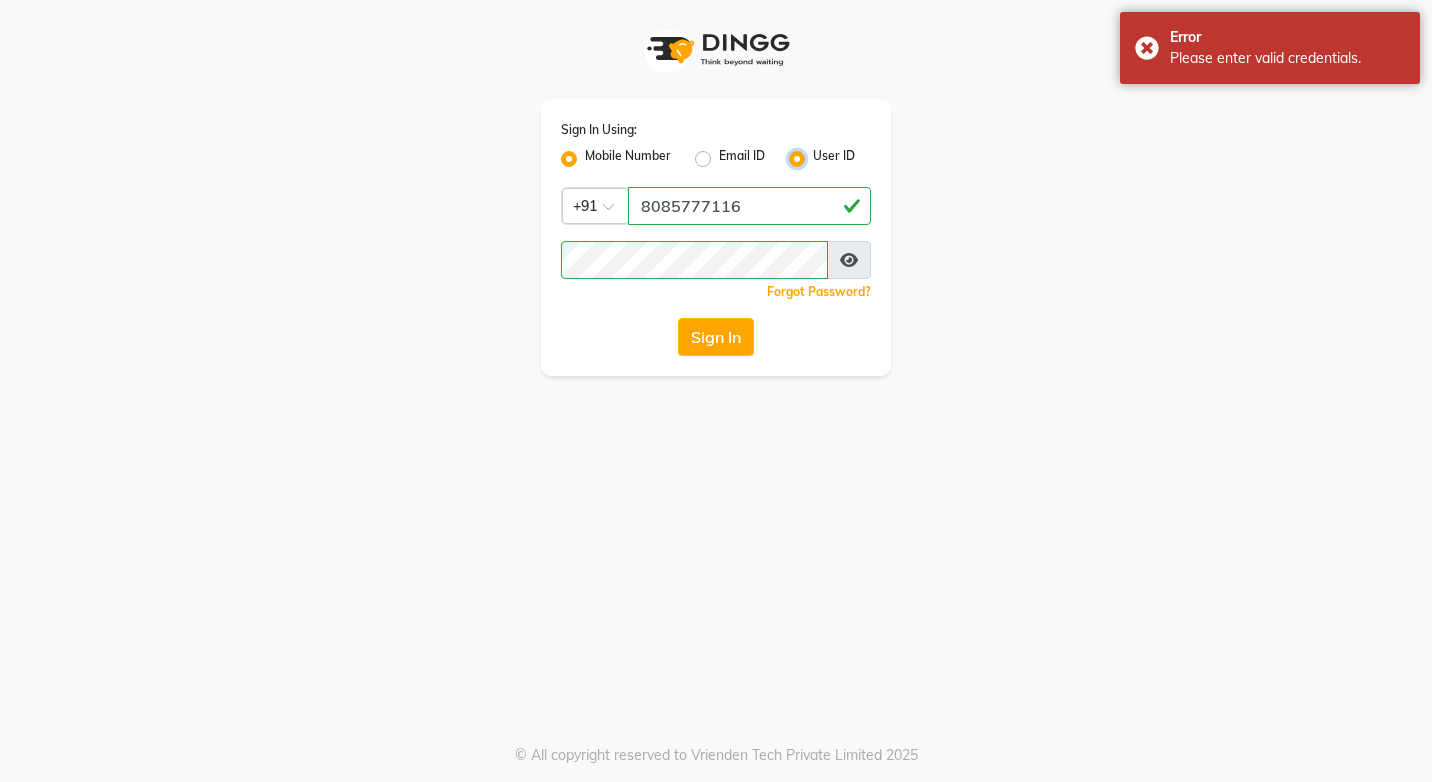 radio on "false" 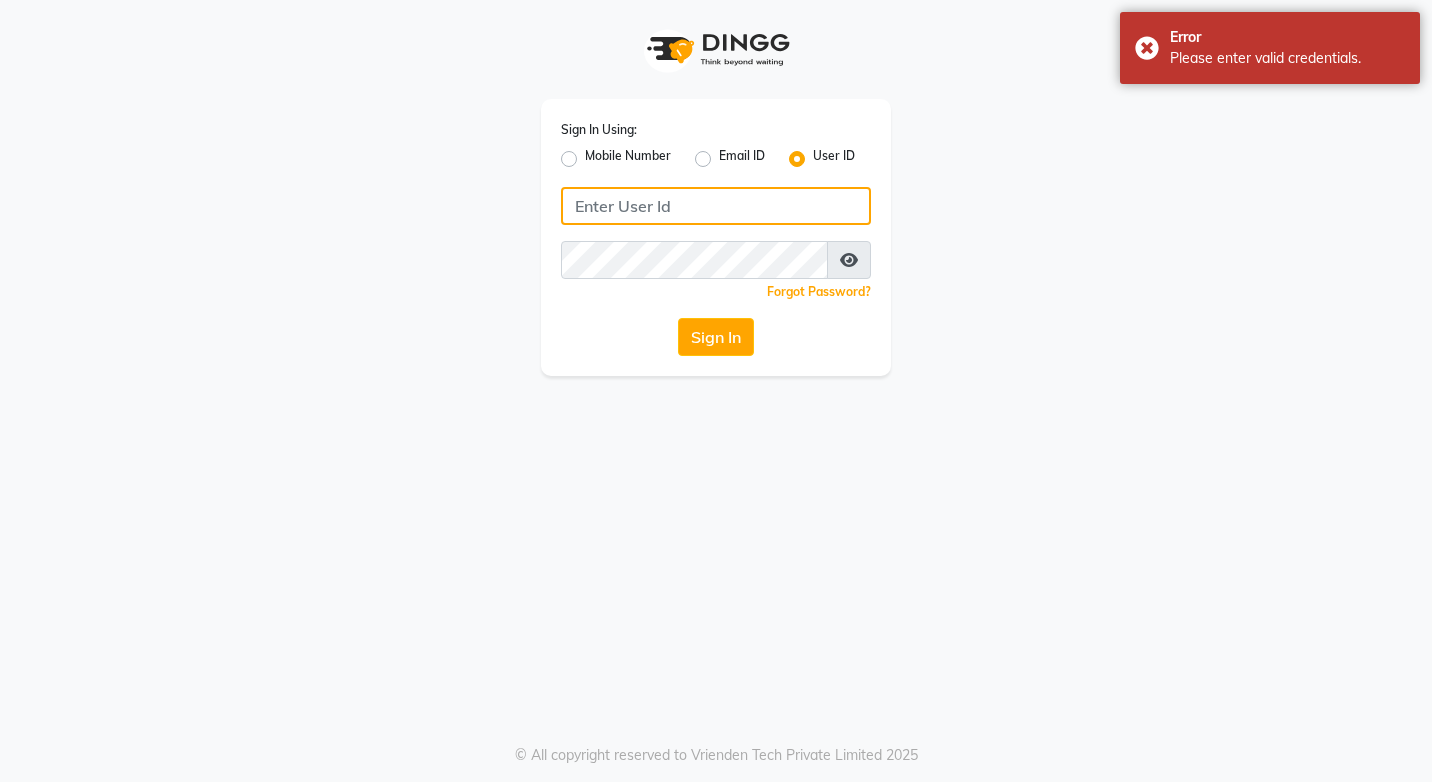 click 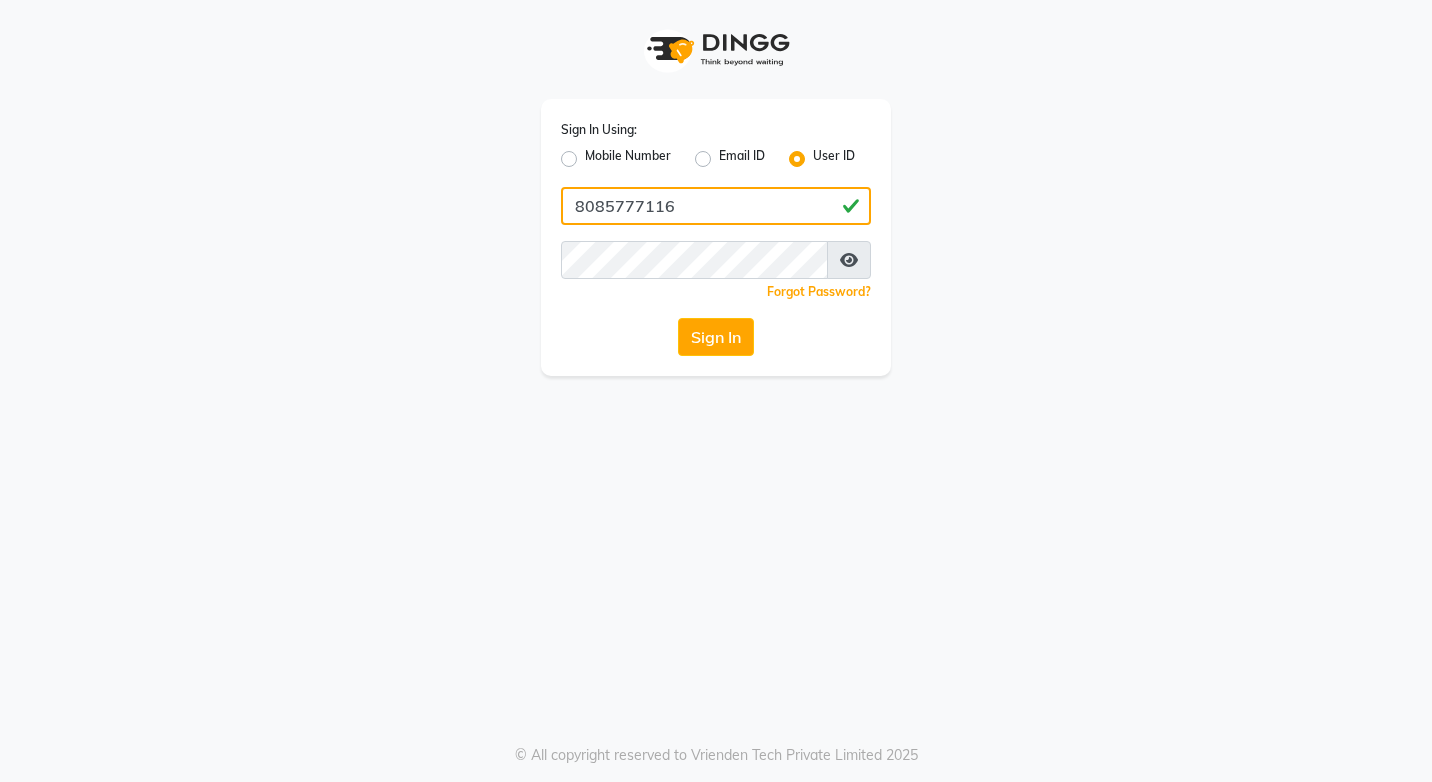 type on "8085777116" 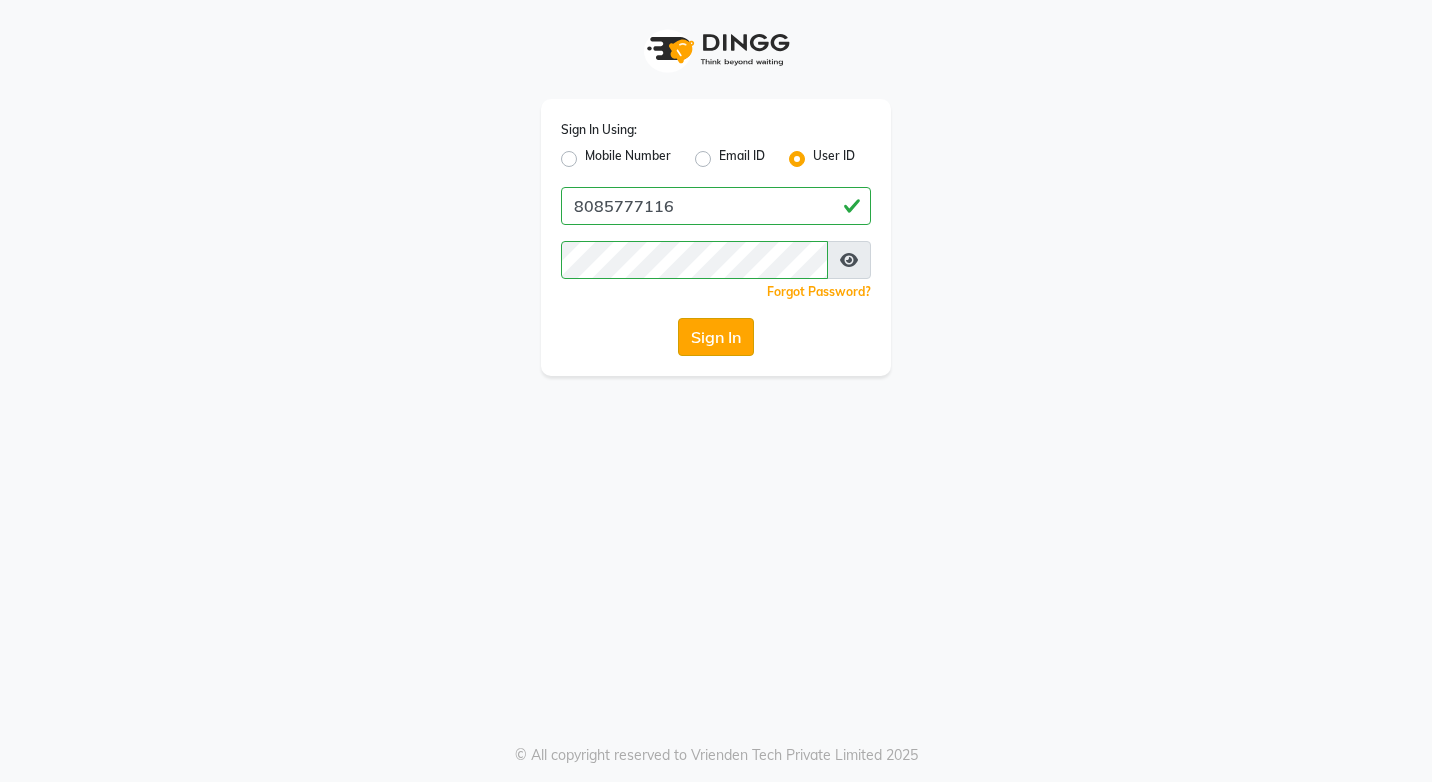 click on "Sign In" 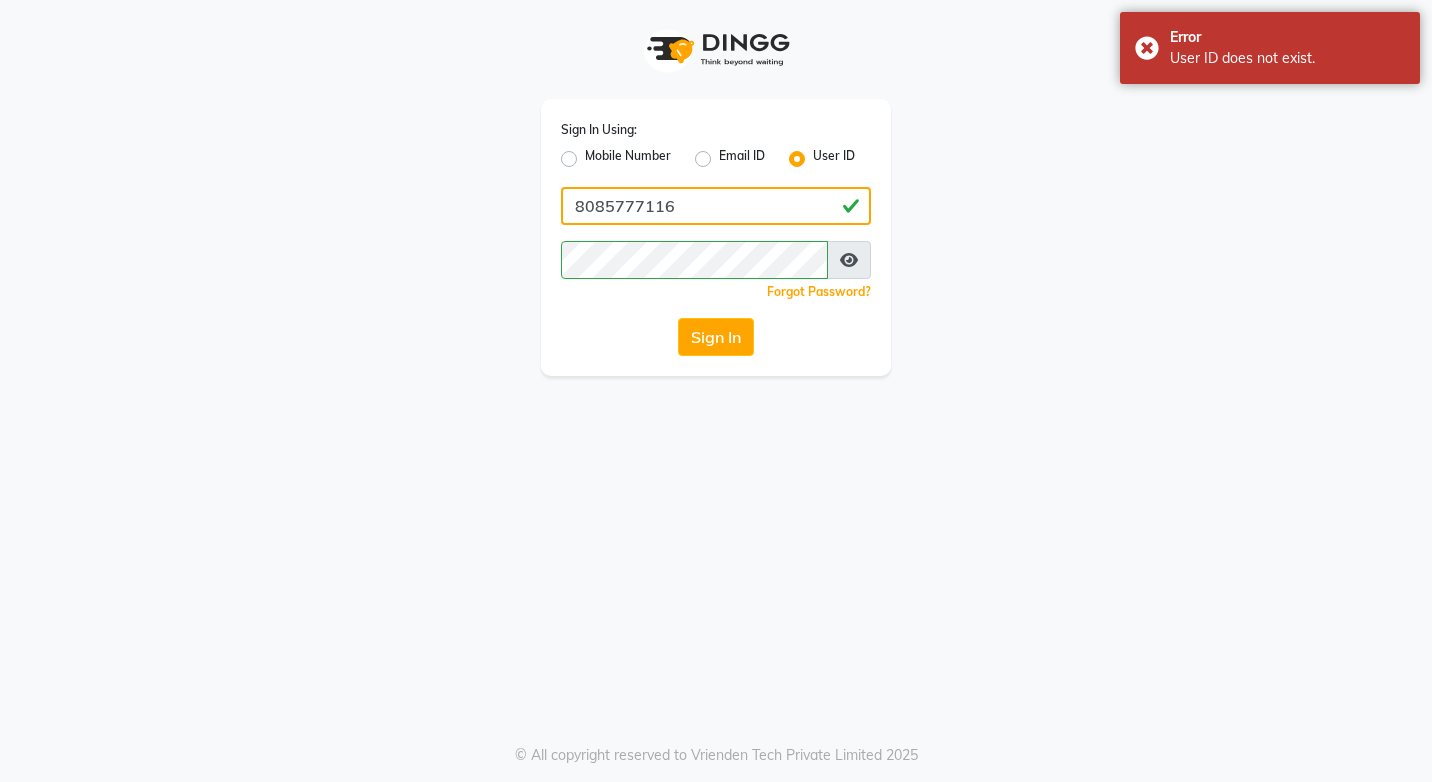 drag, startPoint x: 683, startPoint y: 206, endPoint x: 446, endPoint y: 209, distance: 237.01898 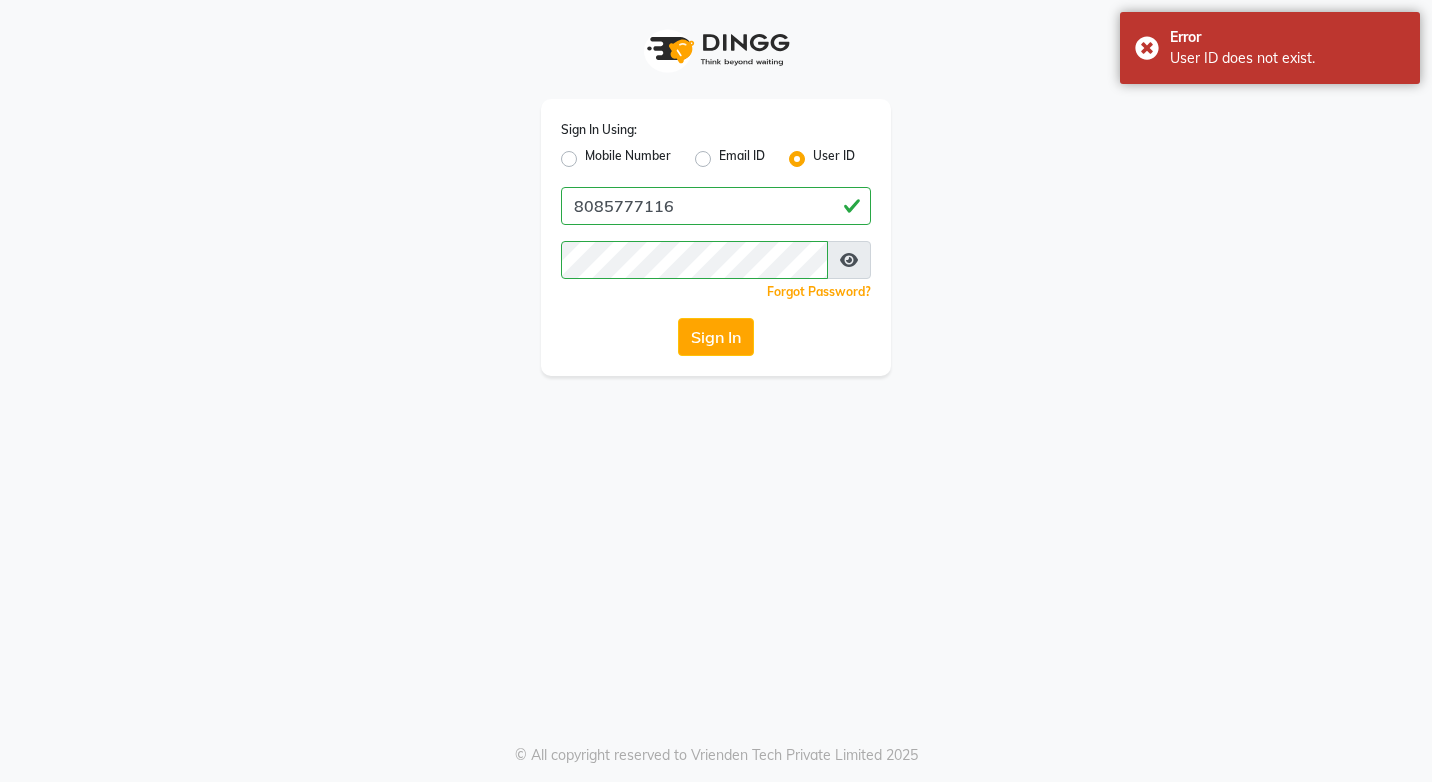 click on "Mobile Number" 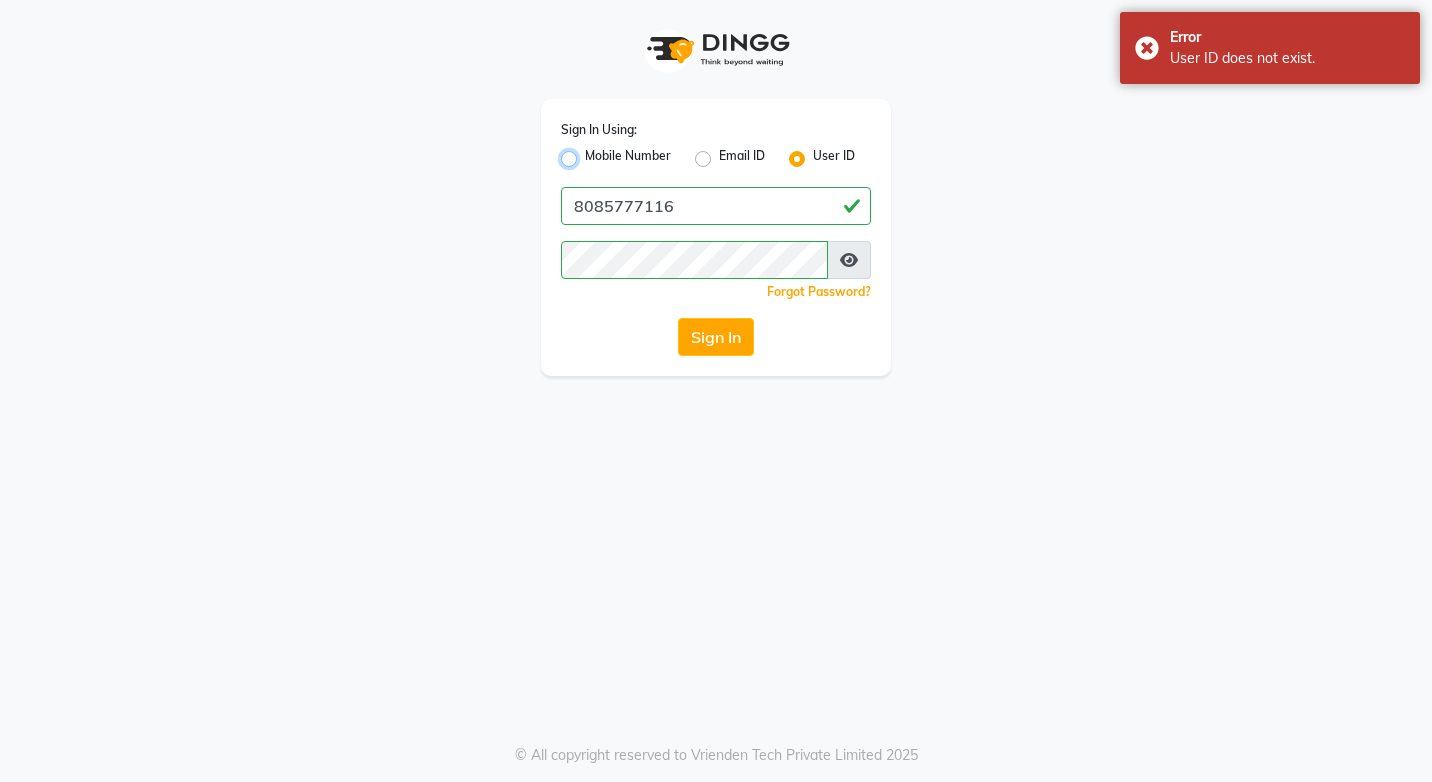 click on "Mobile Number" at bounding box center [591, 153] 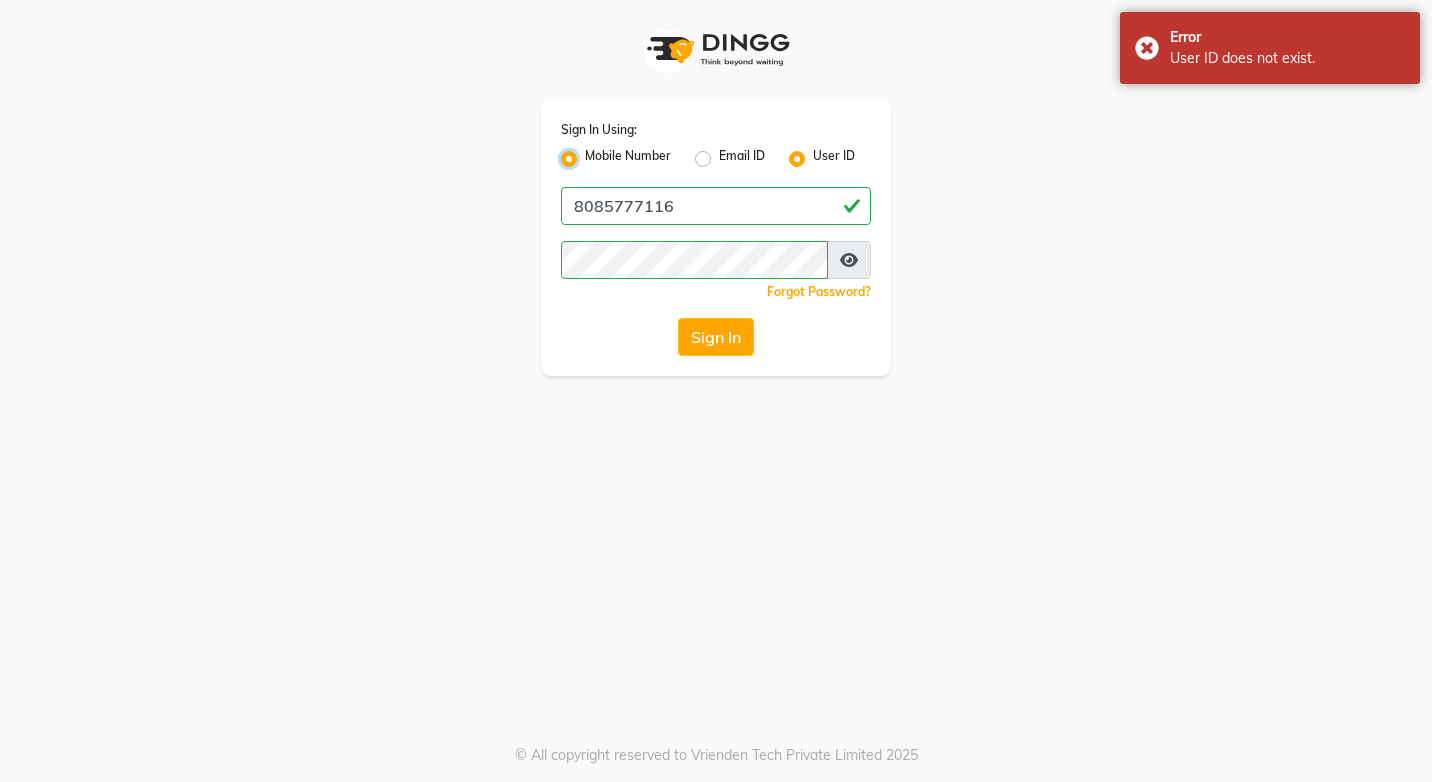 radio on "false" 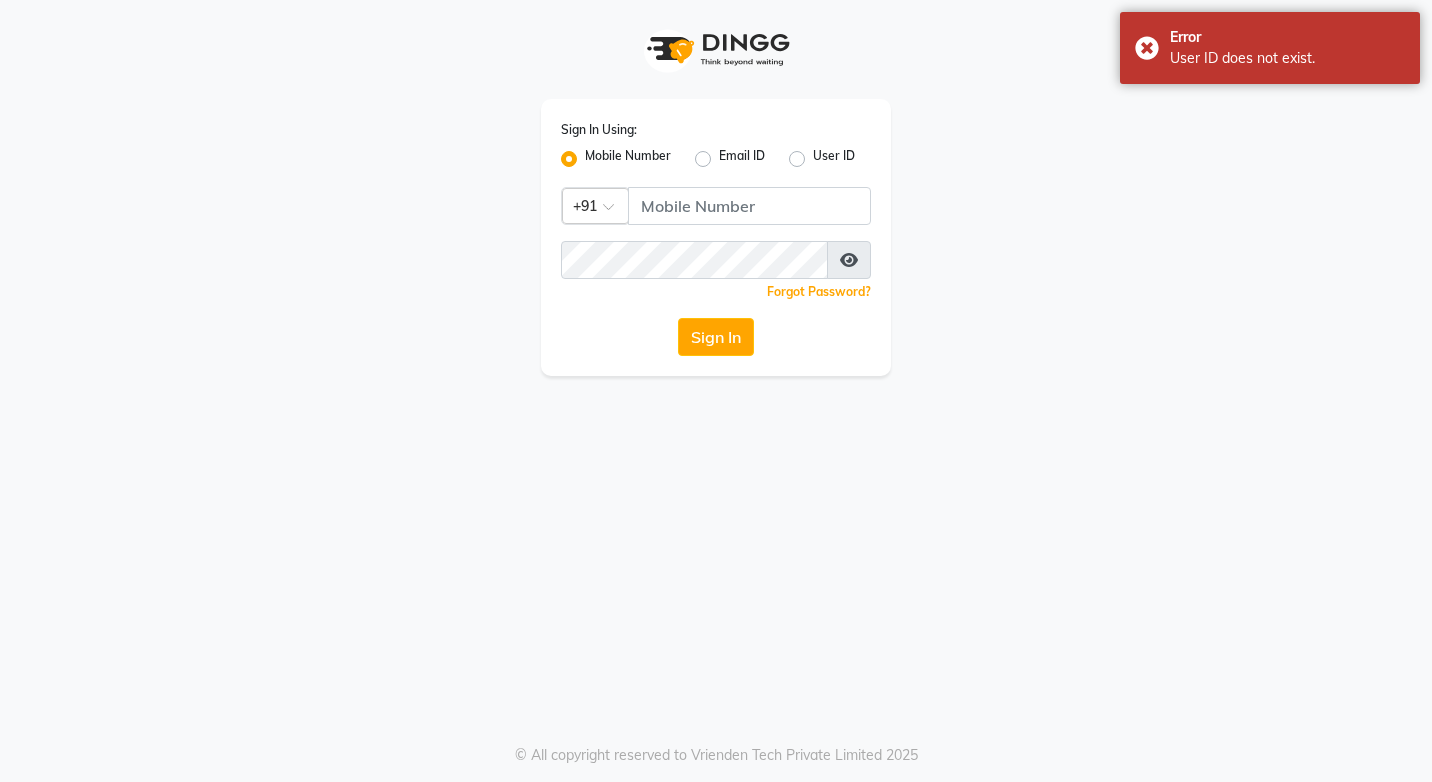 click on "Sign In Using: Mobile Number Email ID User ID Country Code × +91  Remember me Forgot Password?  Sign In" 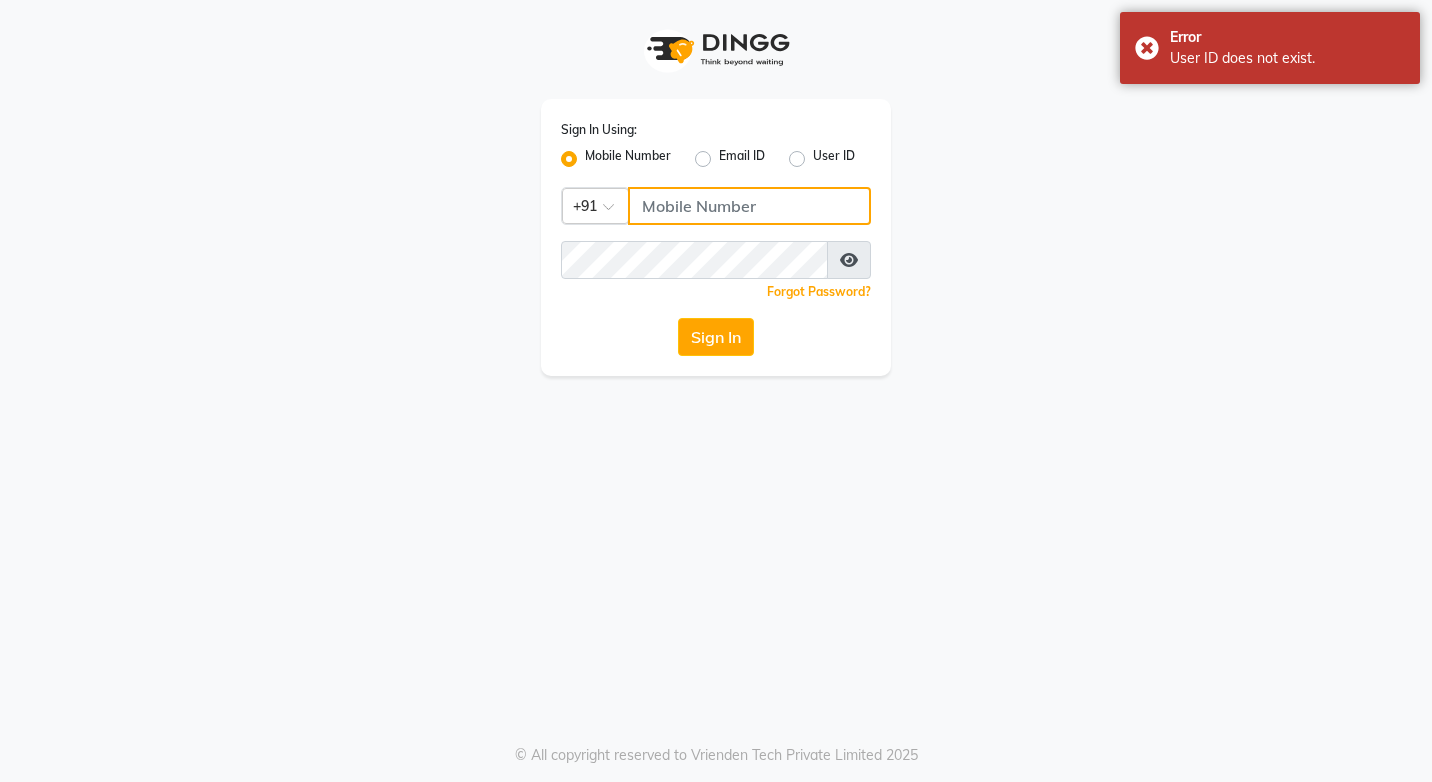 click 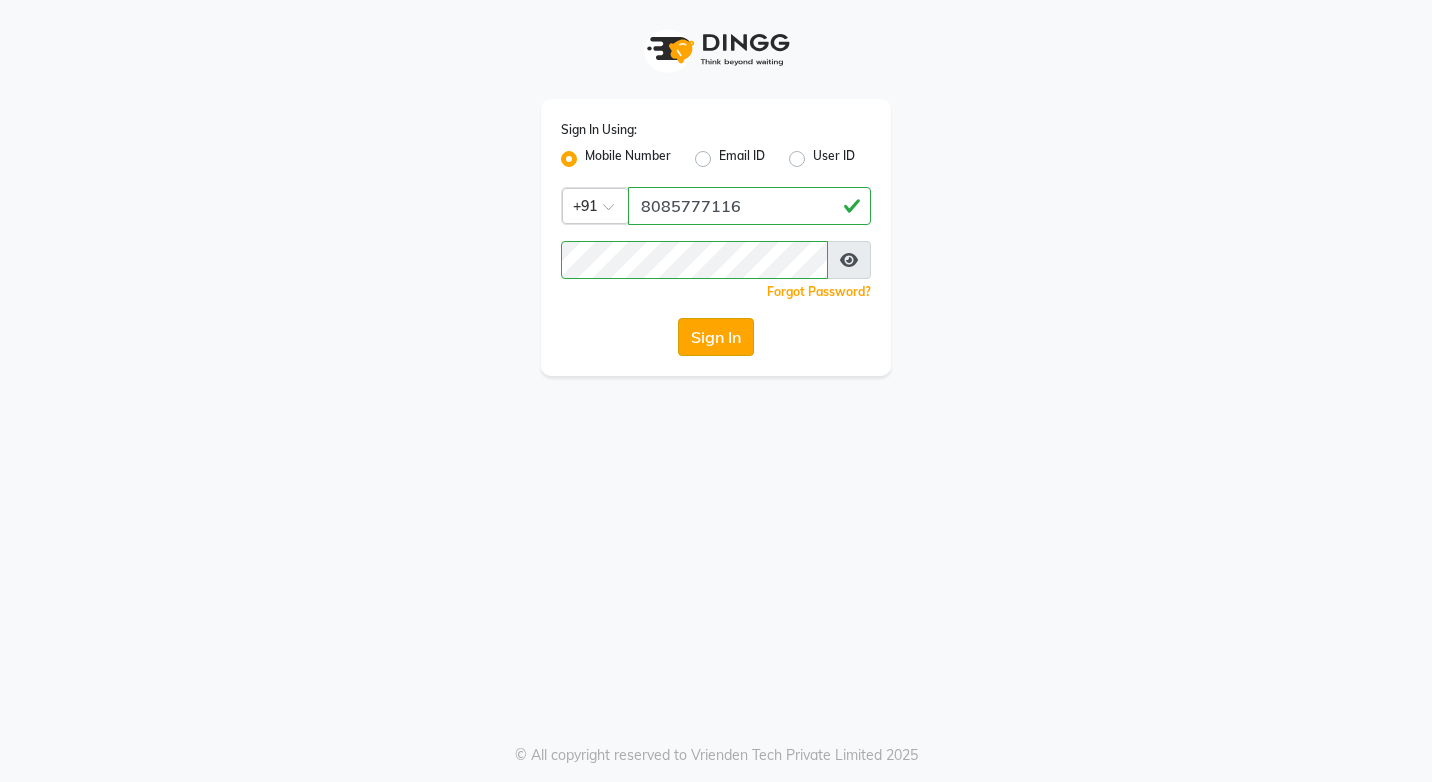 click on "Sign In" 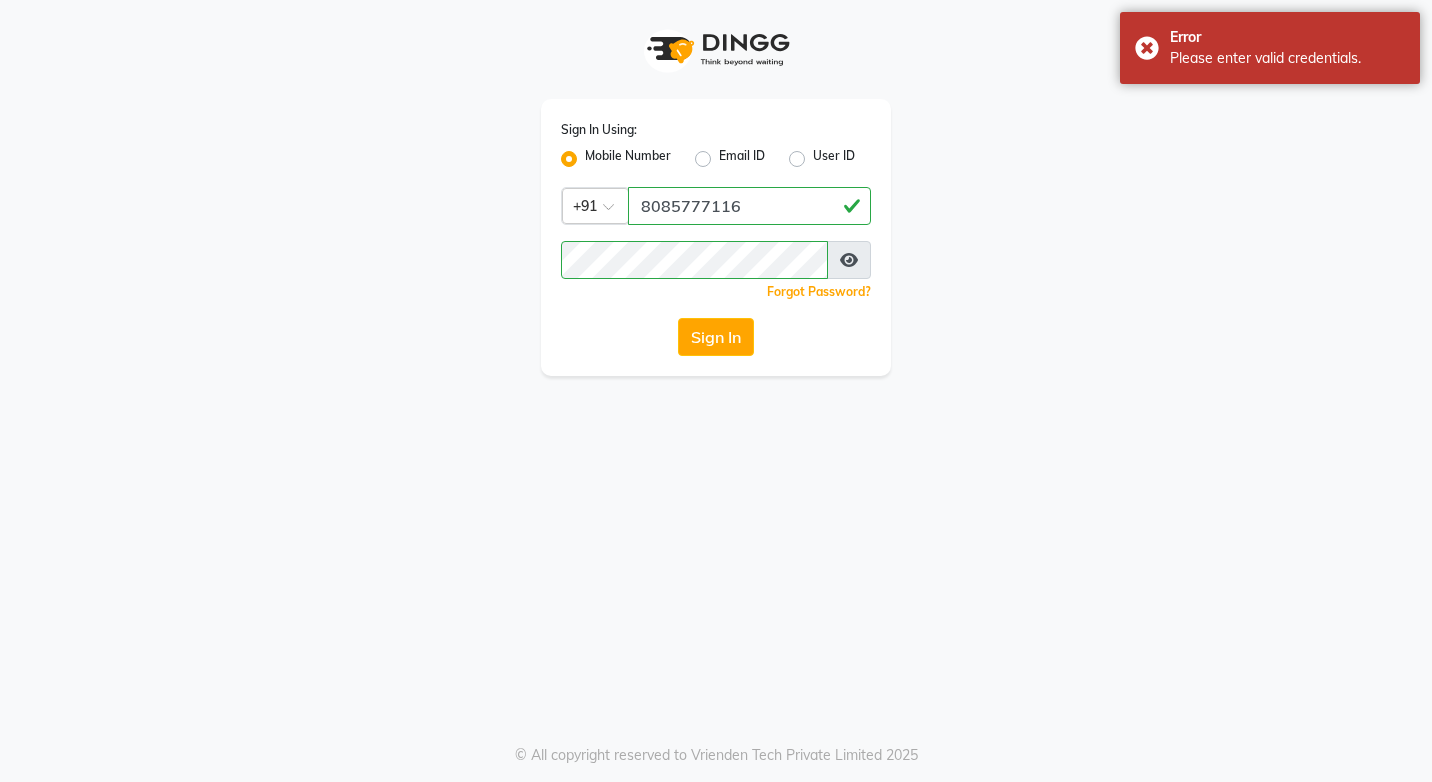 click at bounding box center [849, 260] 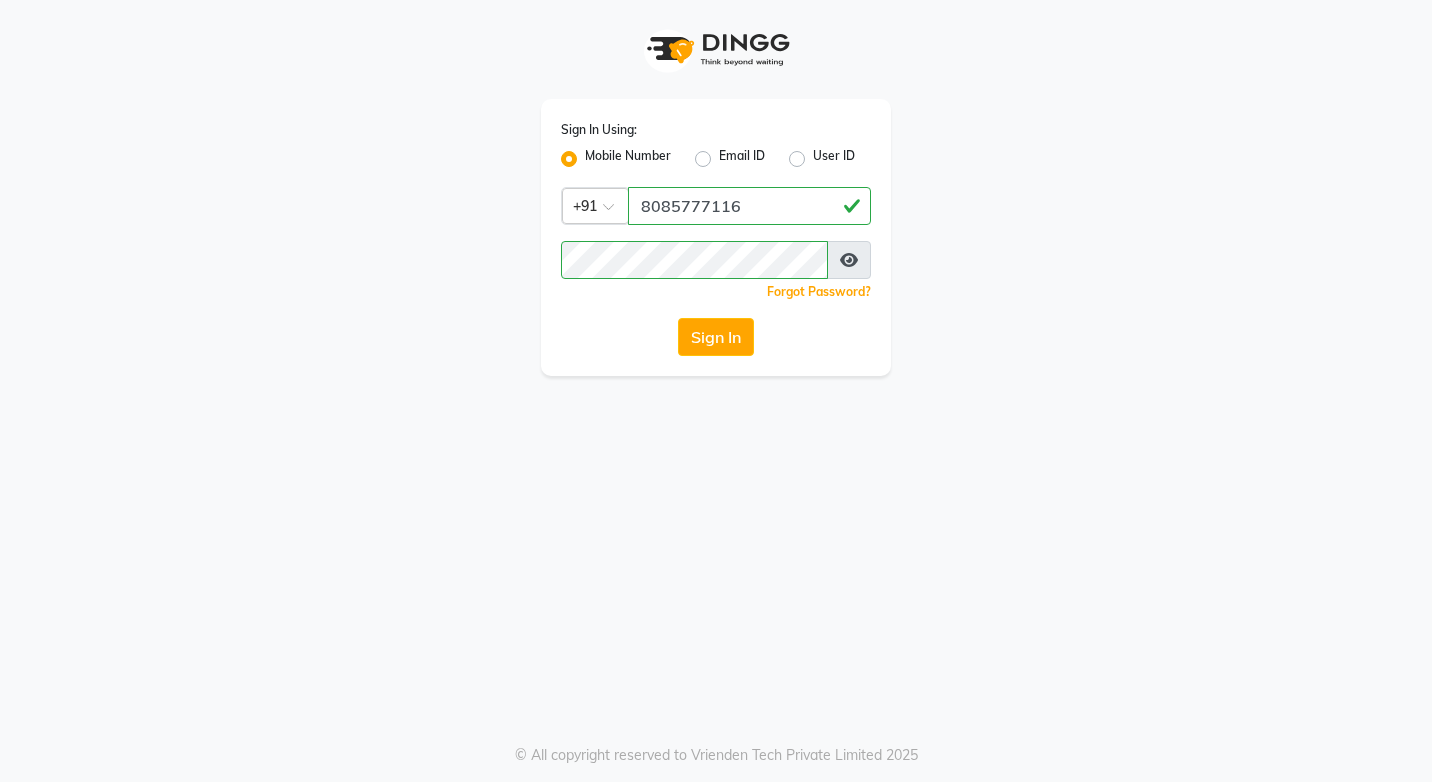 click at bounding box center (849, 260) 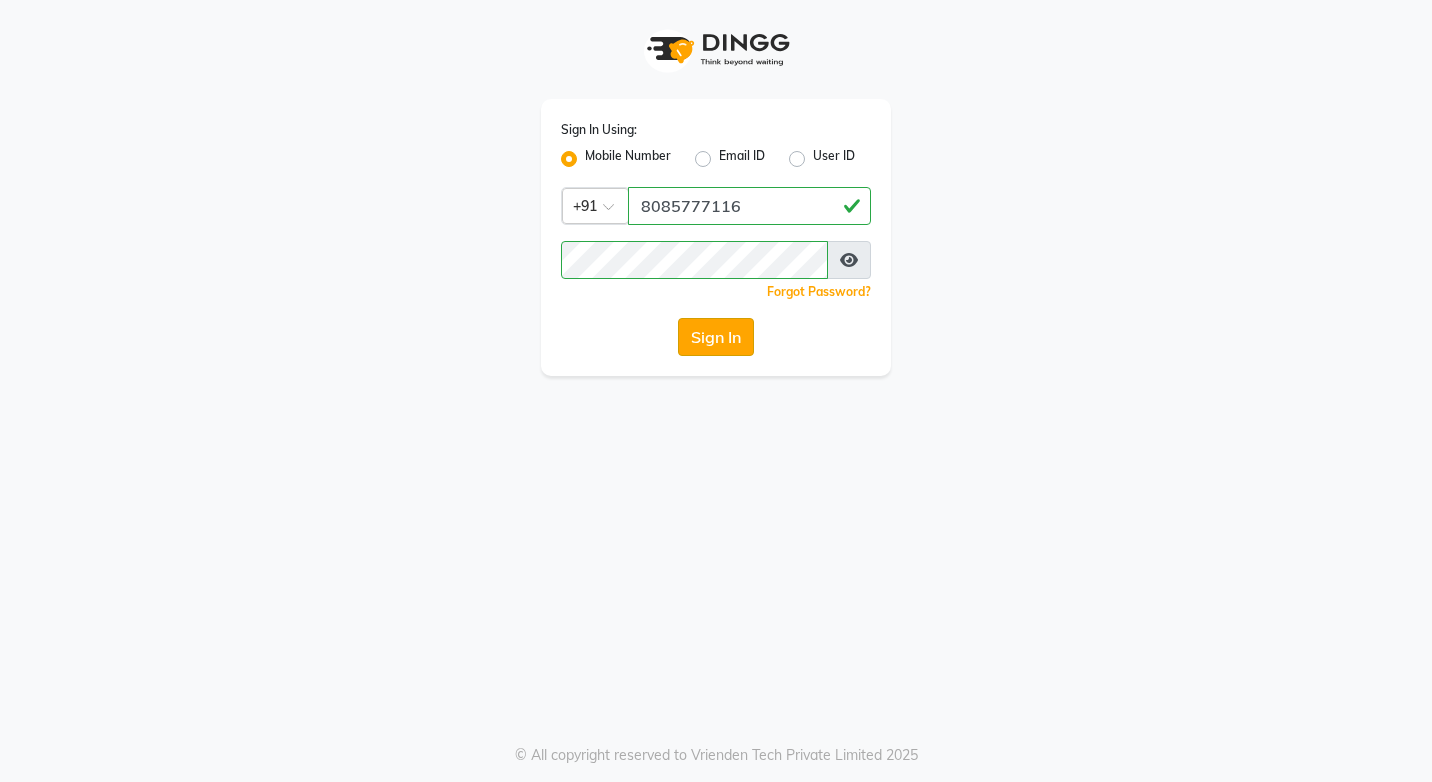 click on "Sign In" 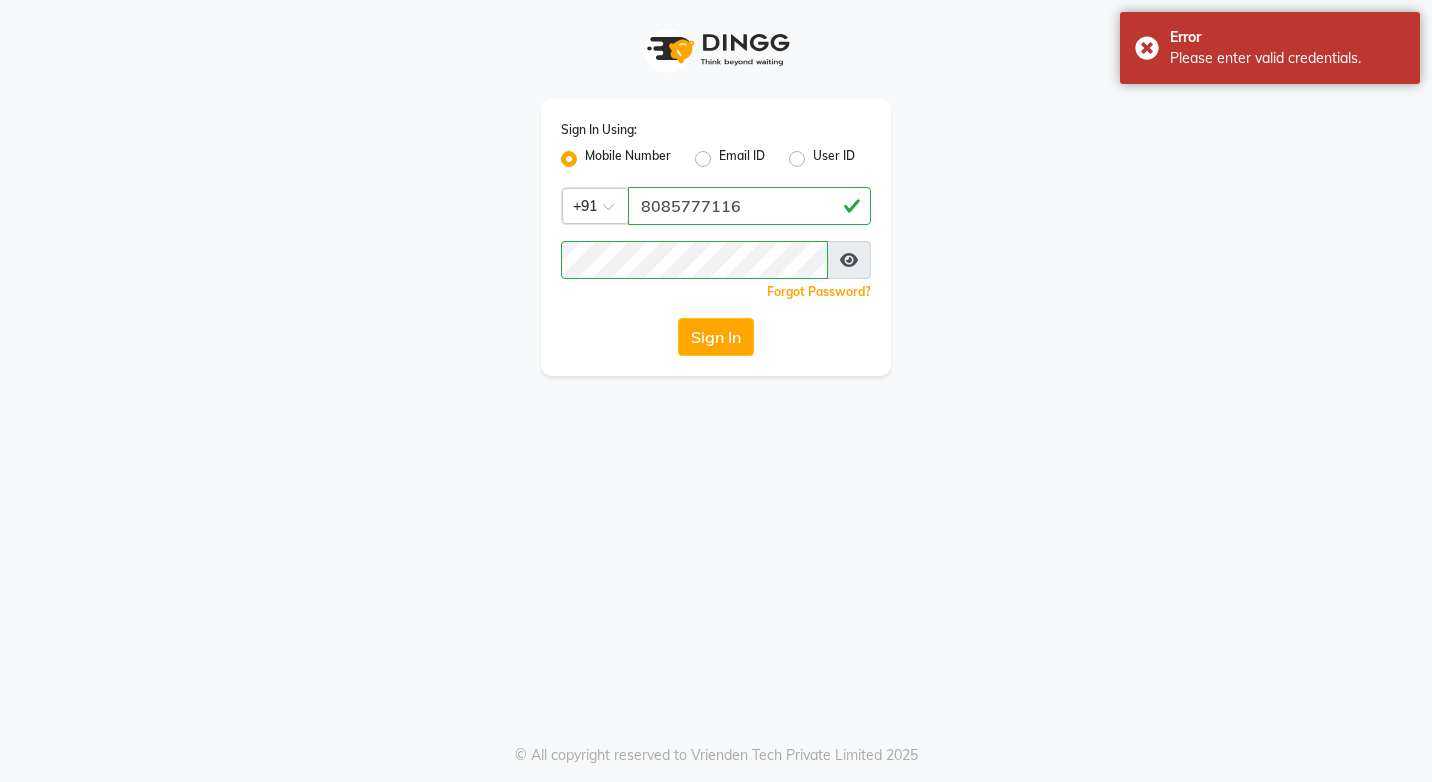 click at bounding box center [849, 260] 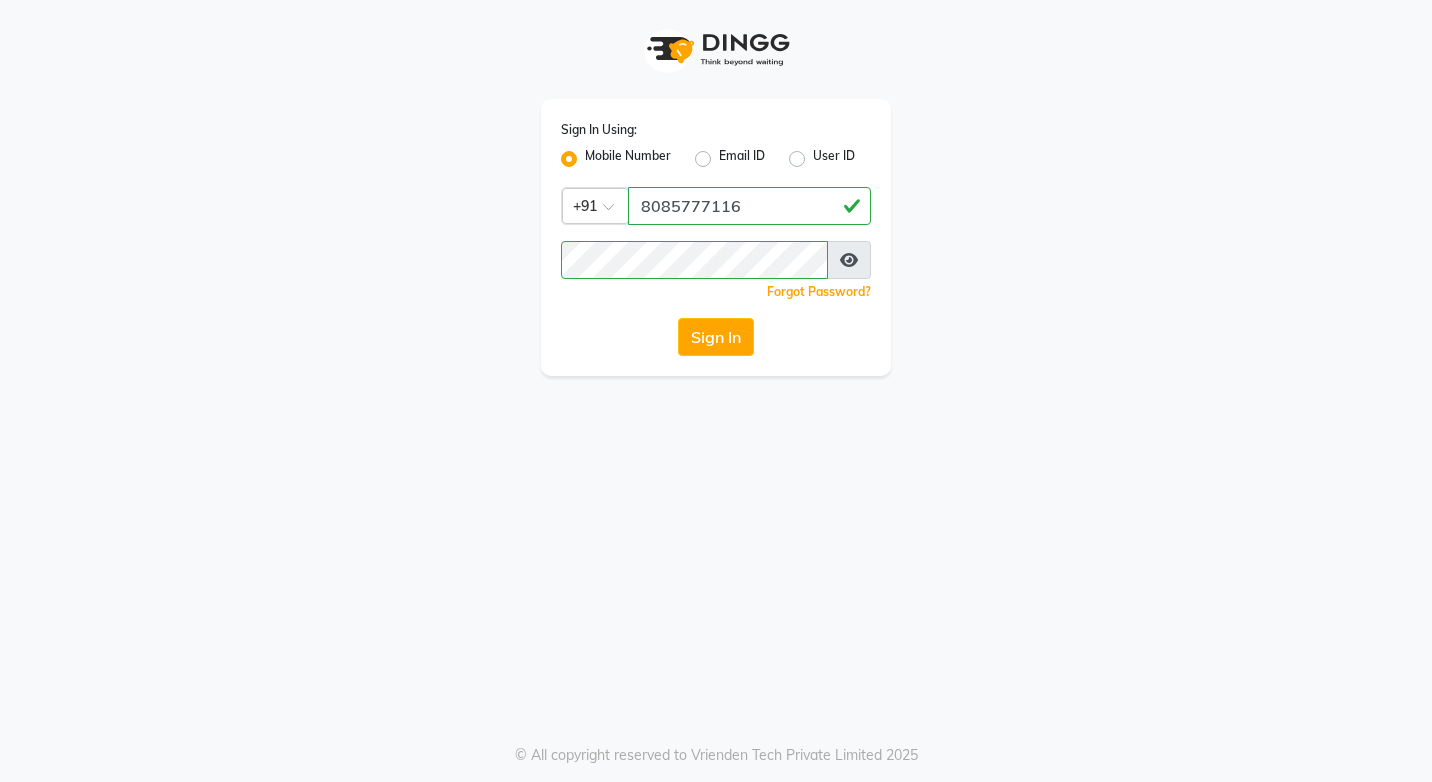 click at bounding box center (849, 260) 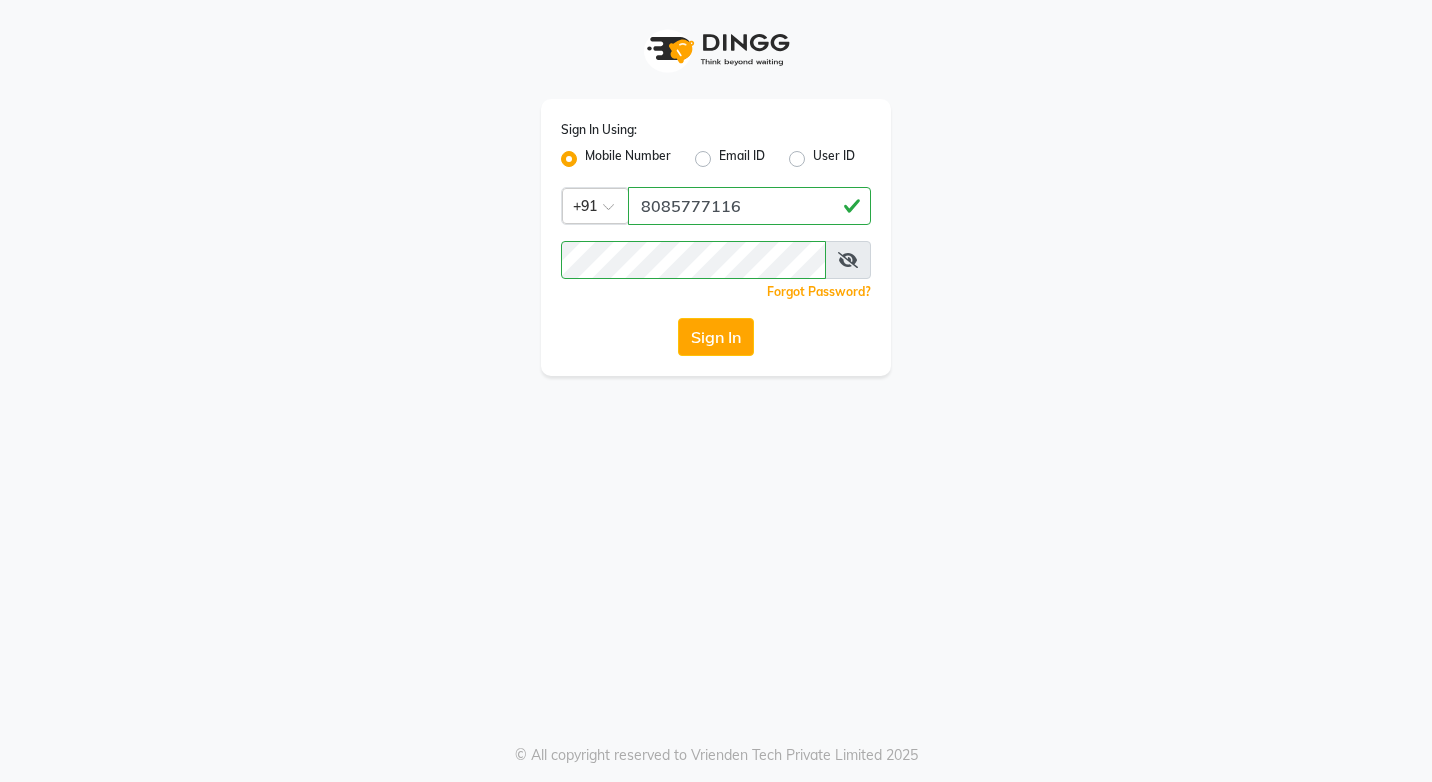 click at bounding box center [848, 260] 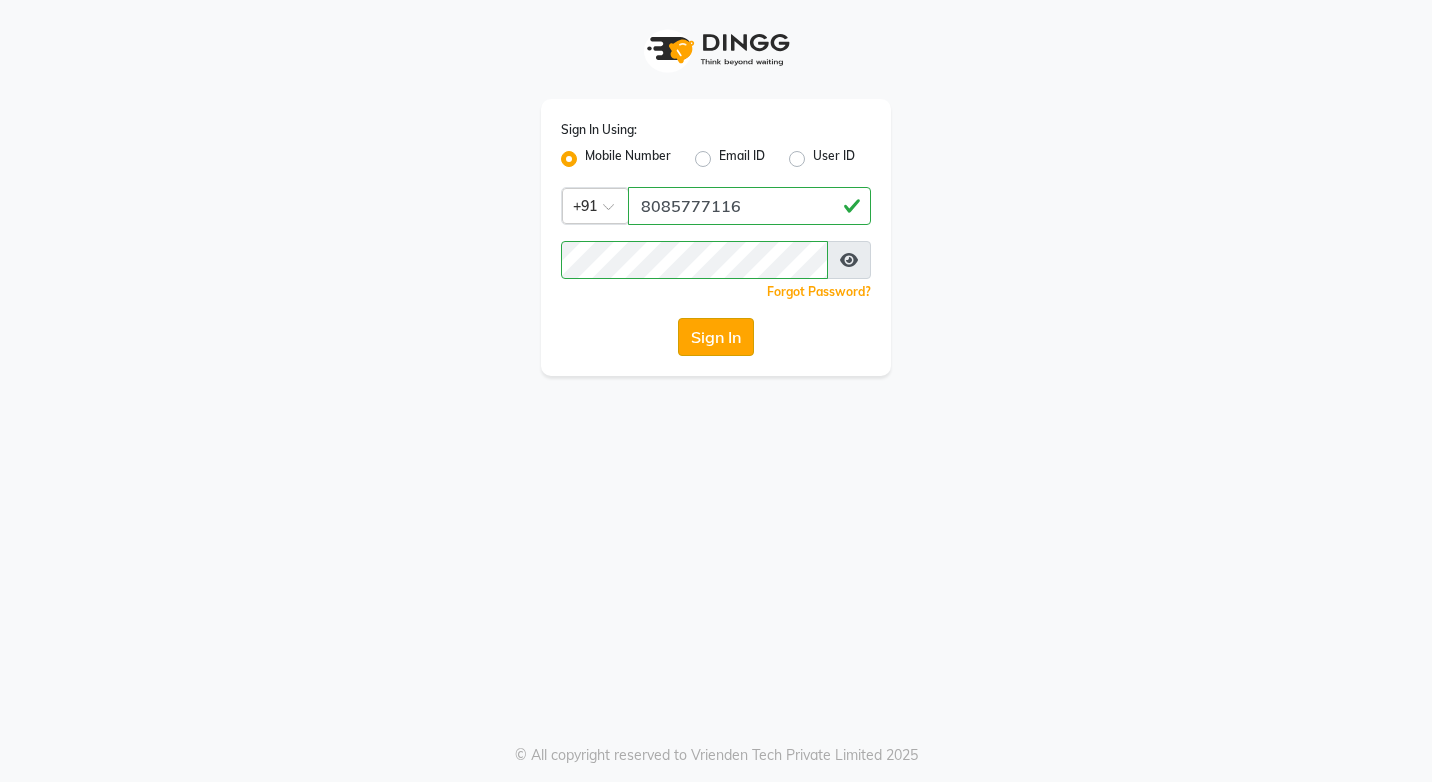 click on "Sign In" 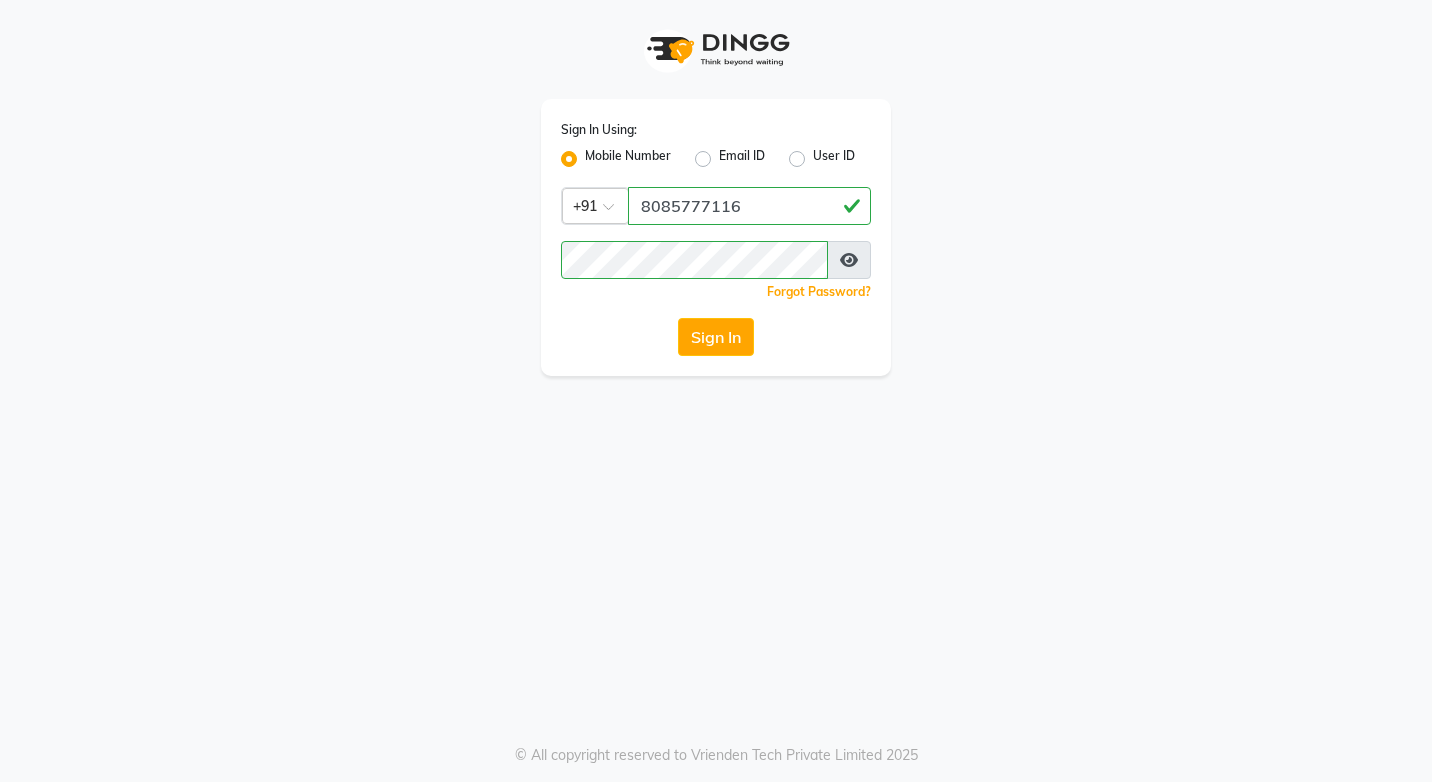 click at bounding box center (849, 260) 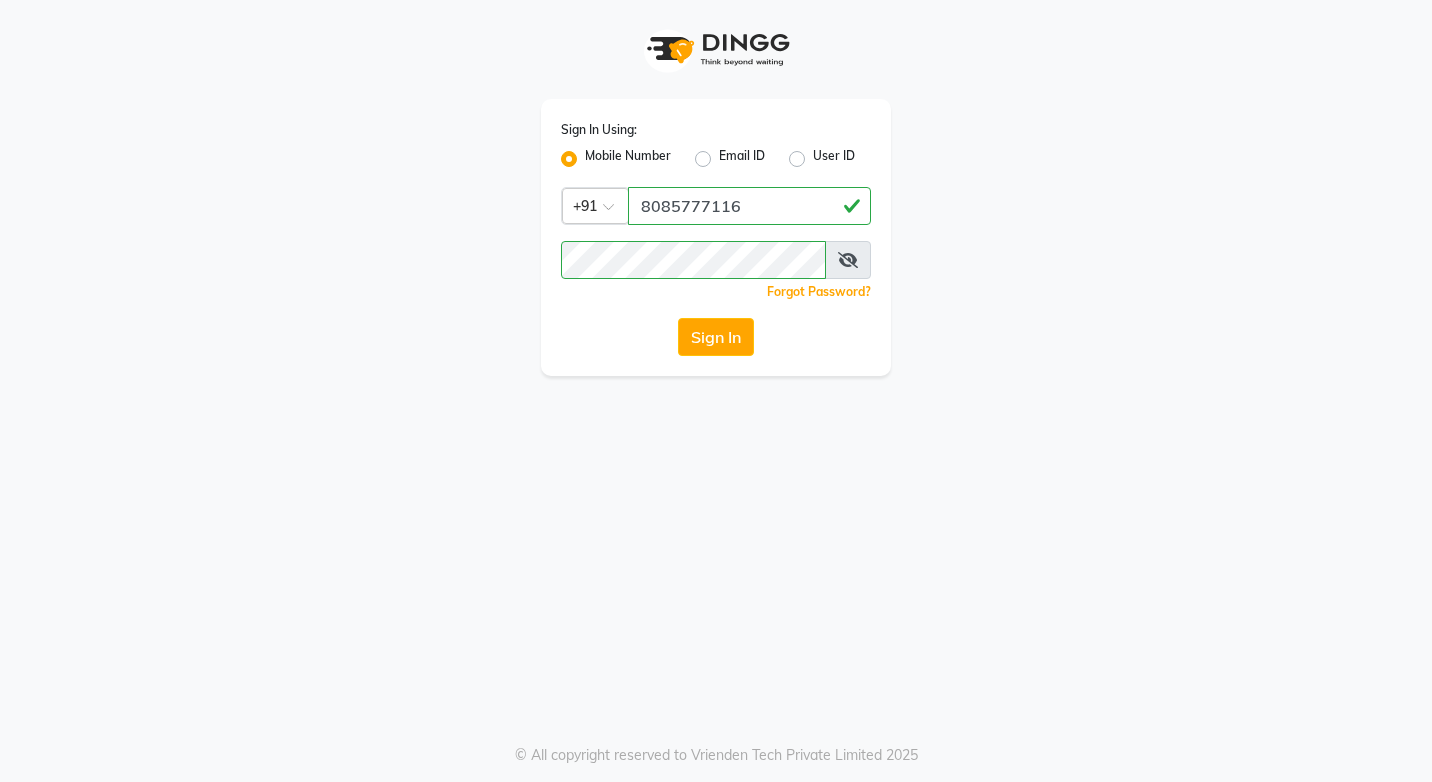 click on "Sign In" 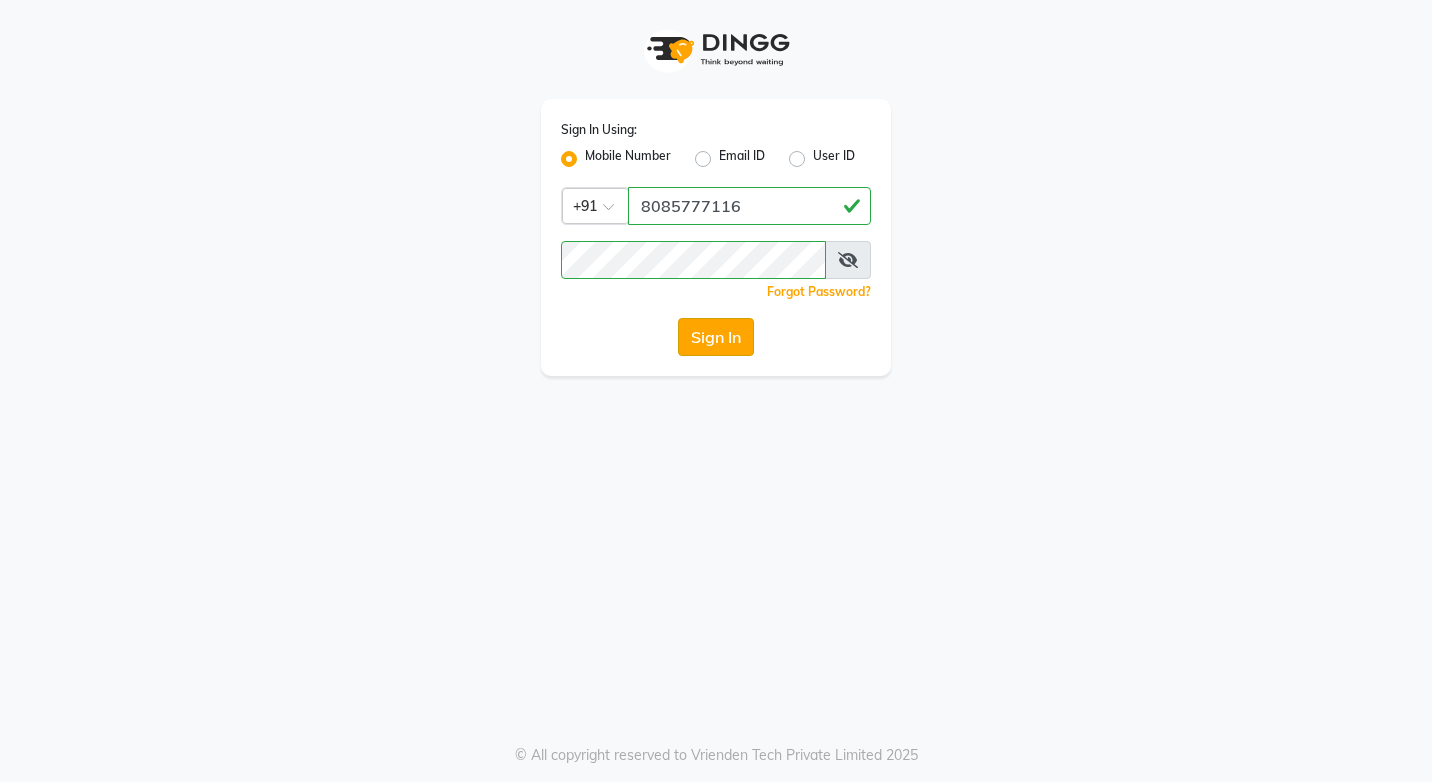 click on "Sign In" 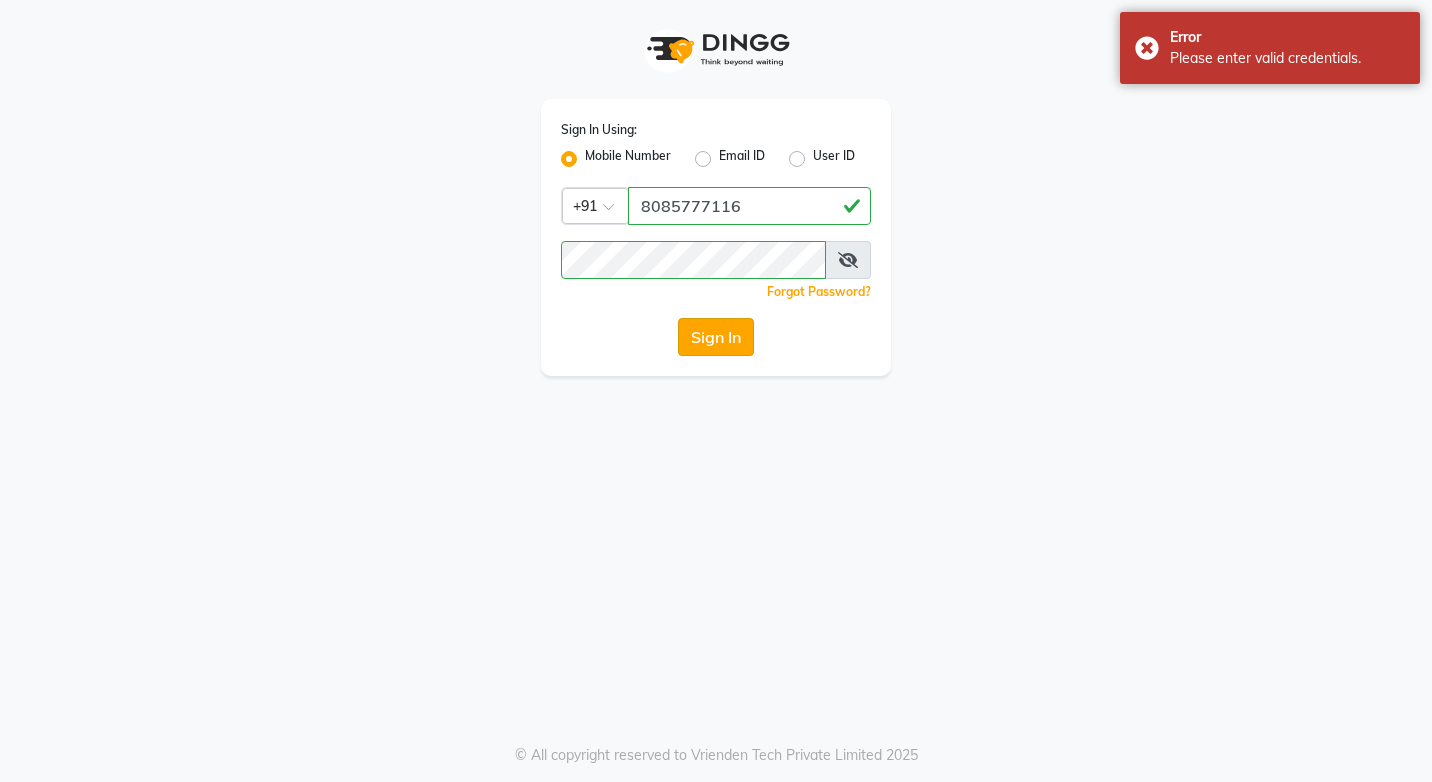 click on "Sign In" 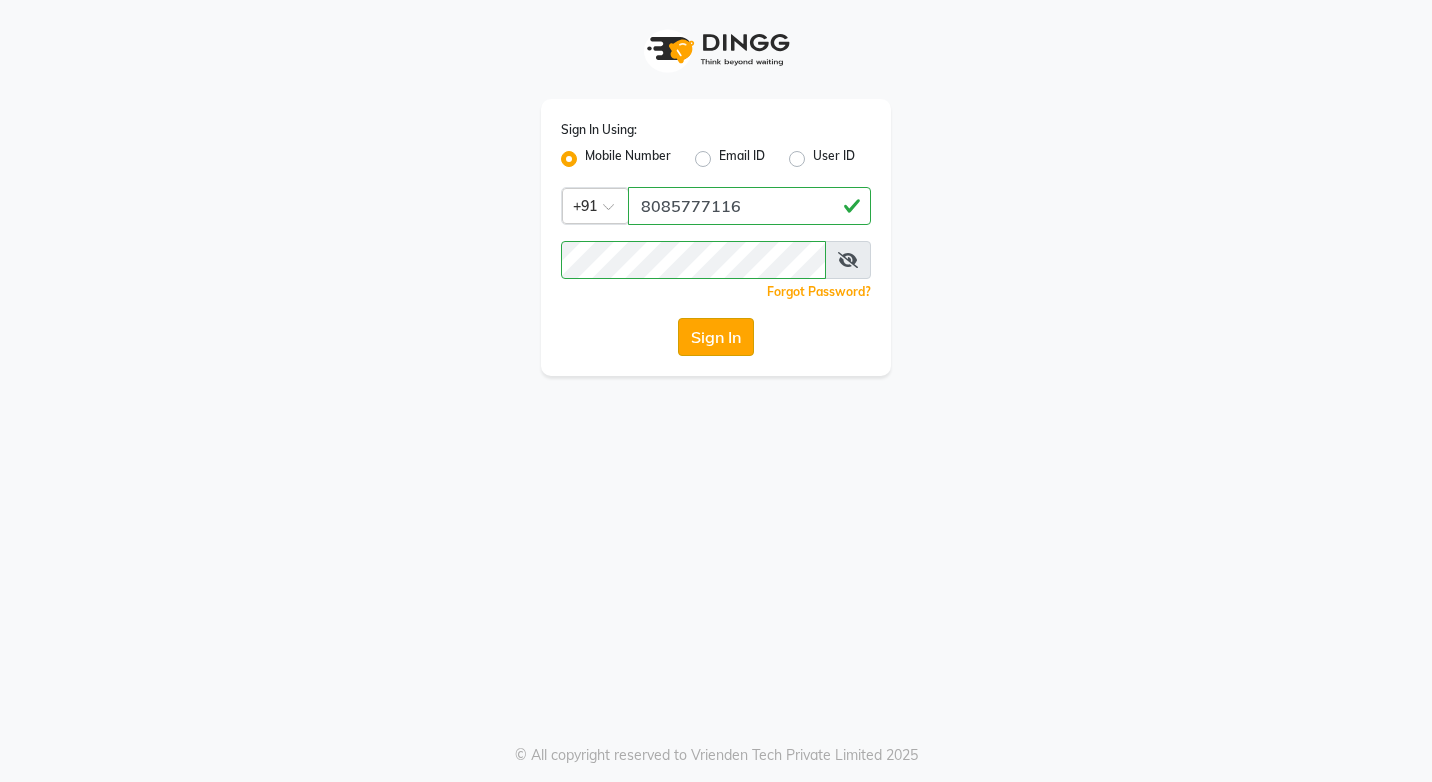 click on "Sign In" 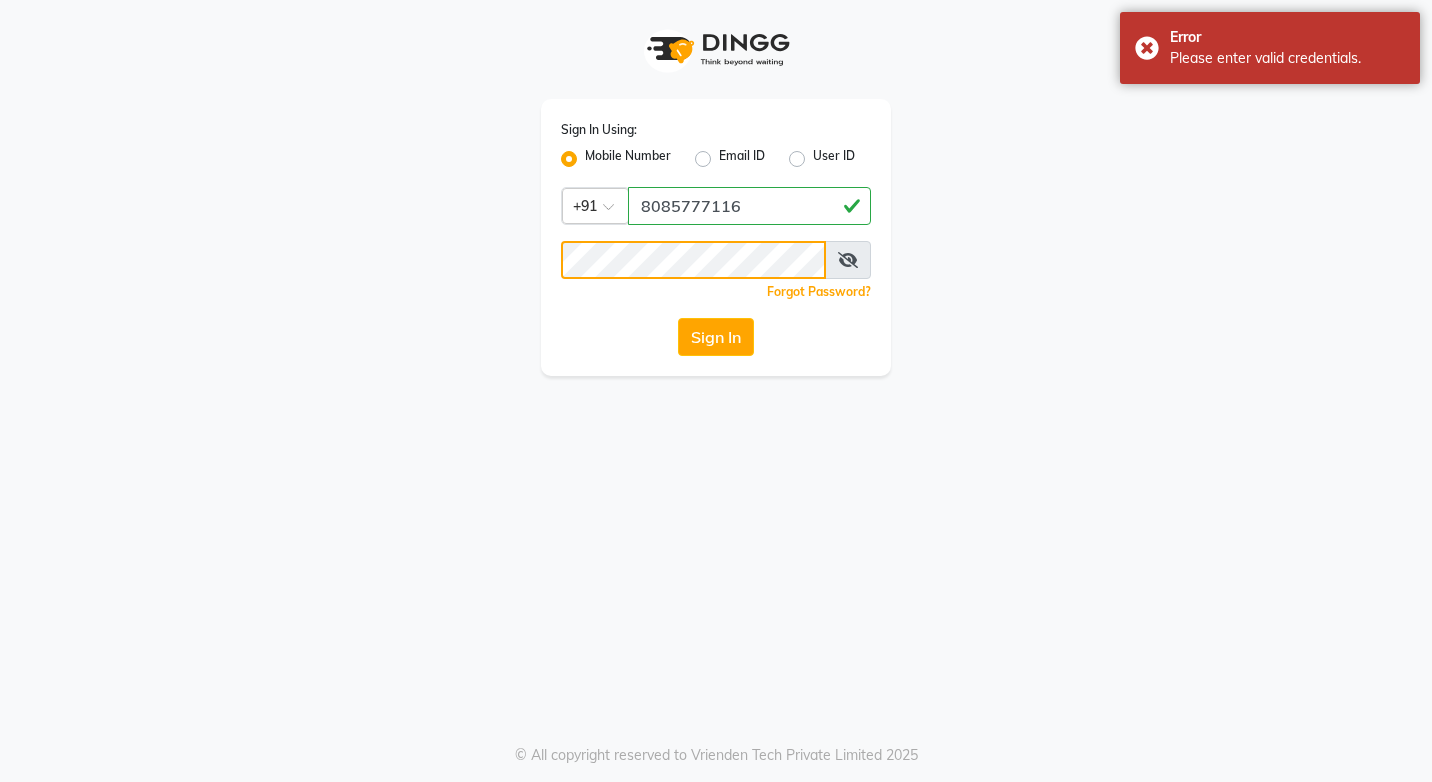 click on "Sign In Using: Mobile Number Email ID User ID Country Code × [PHONE_NUMBER]  Remember me Forgot Password?  Sign In" 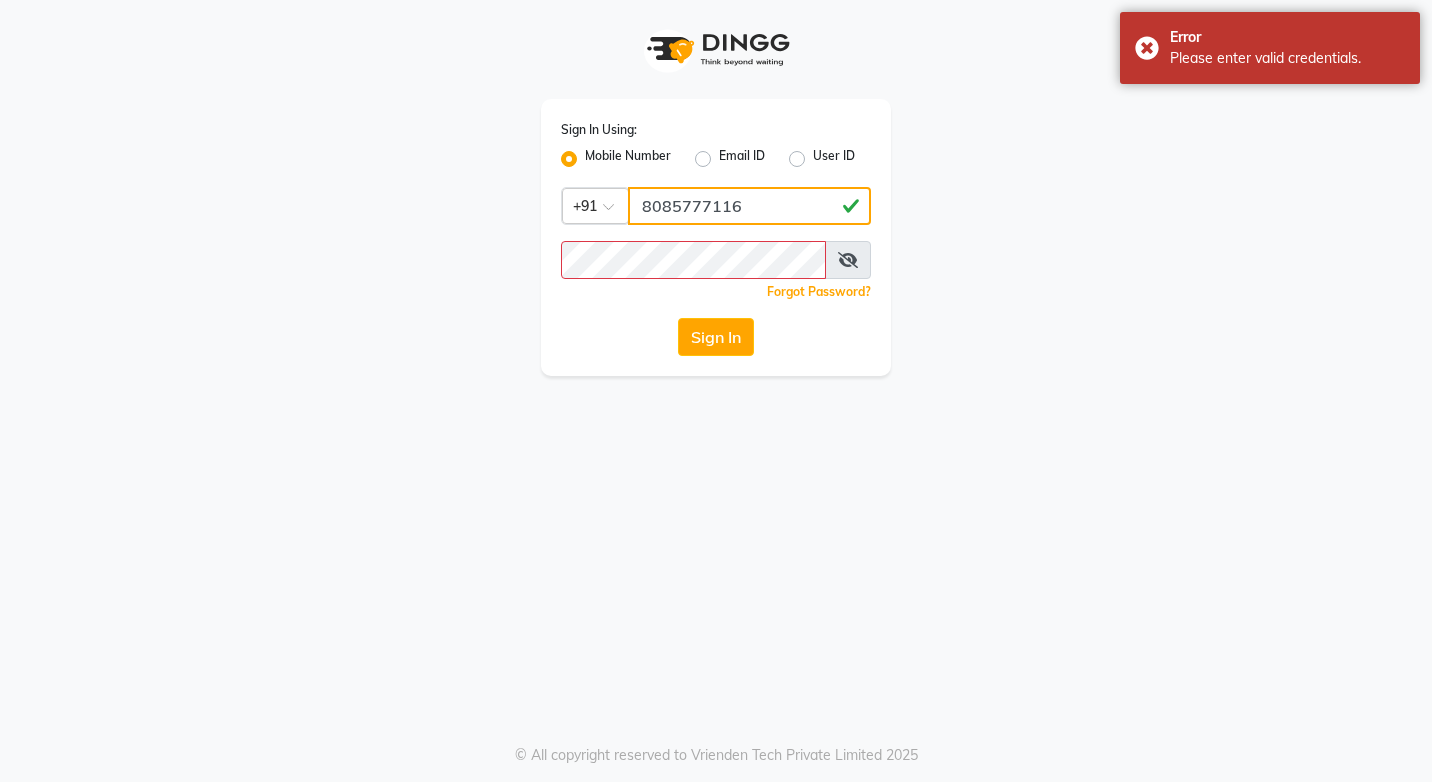 drag, startPoint x: 803, startPoint y: 204, endPoint x: 344, endPoint y: 218, distance: 459.21347 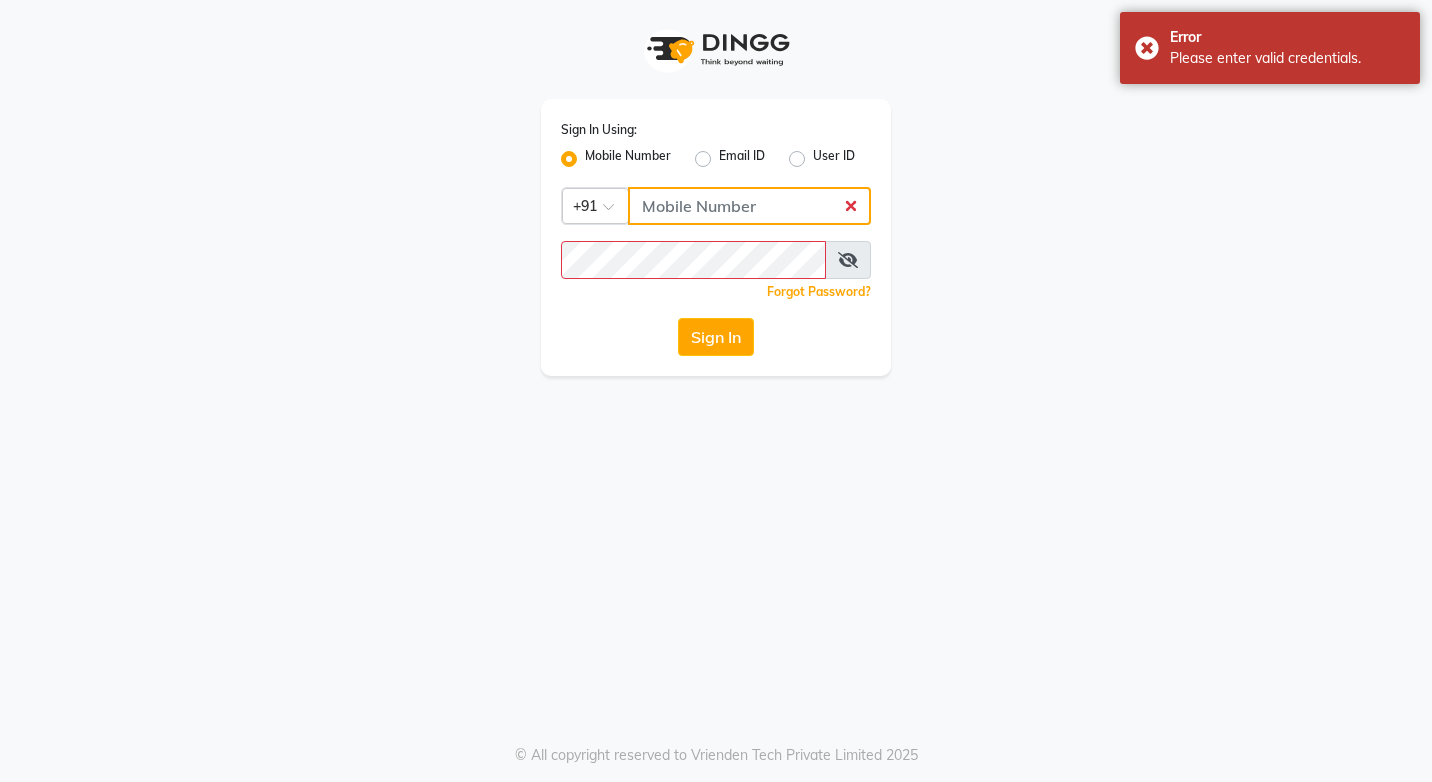 type 